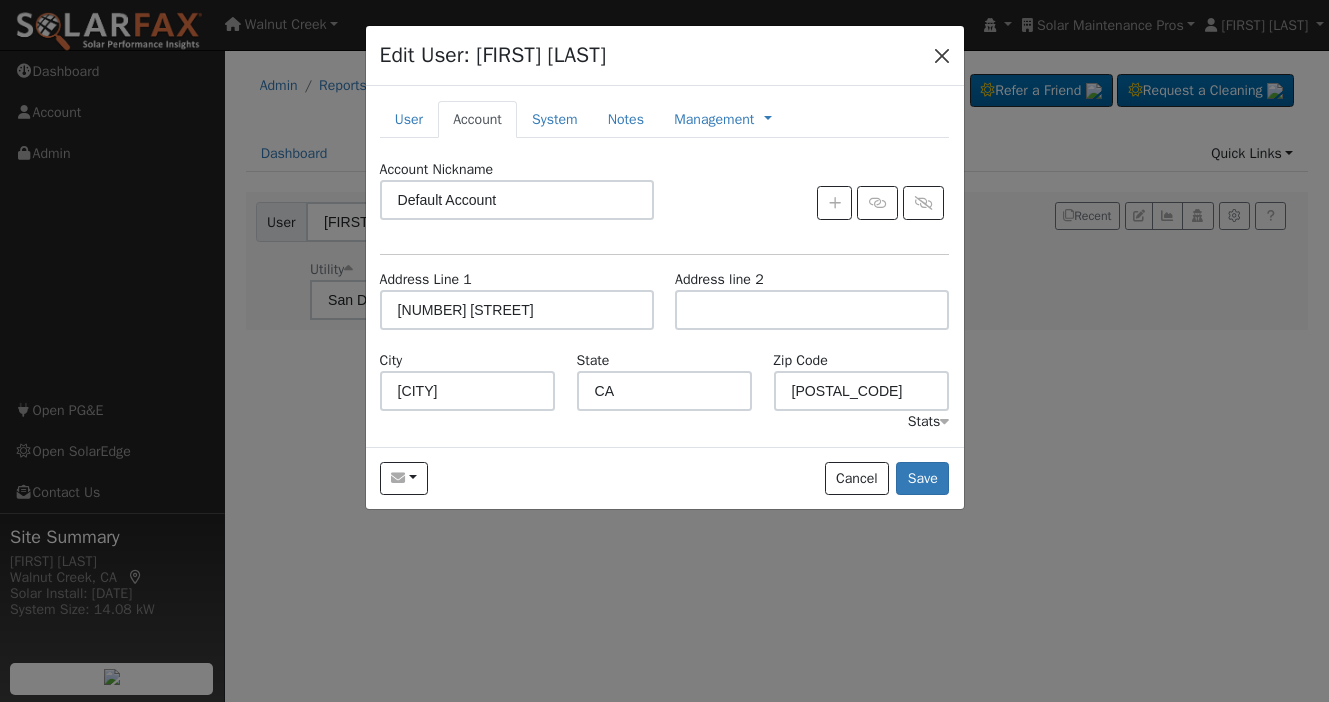 scroll, scrollTop: 0, scrollLeft: 0, axis: both 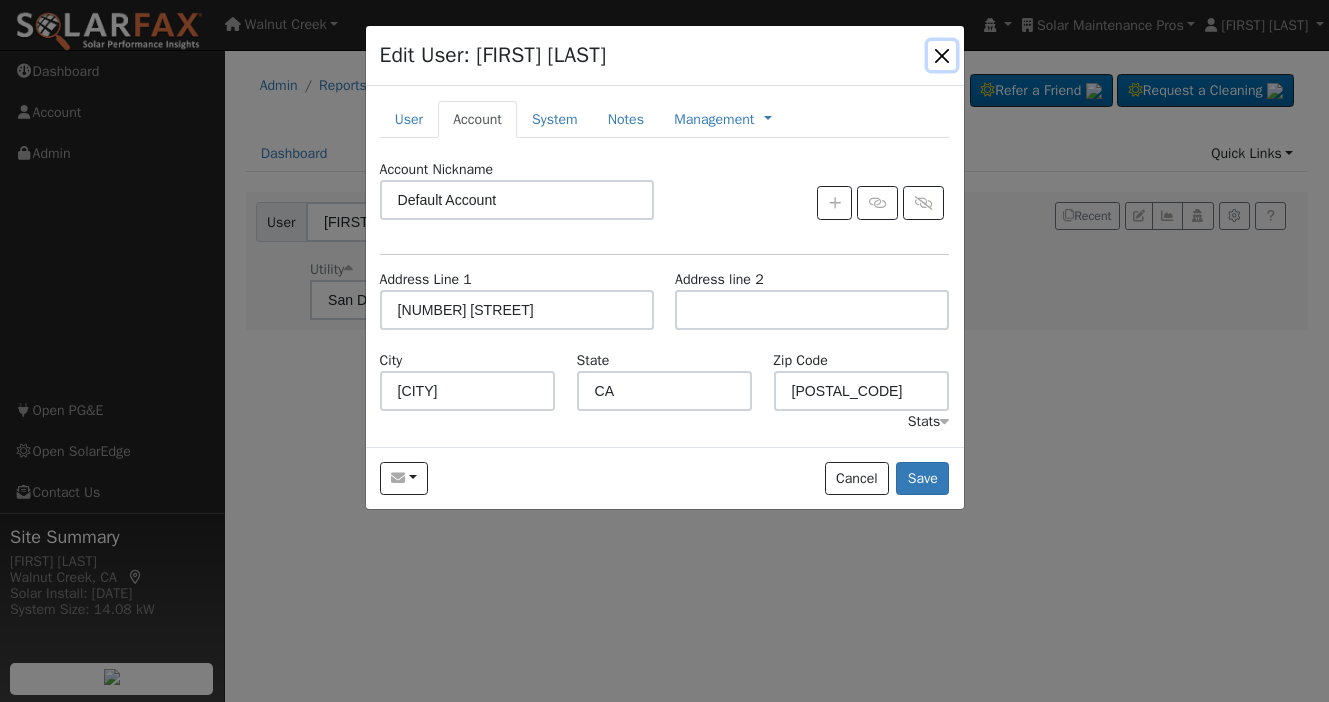 click at bounding box center (942, 55) 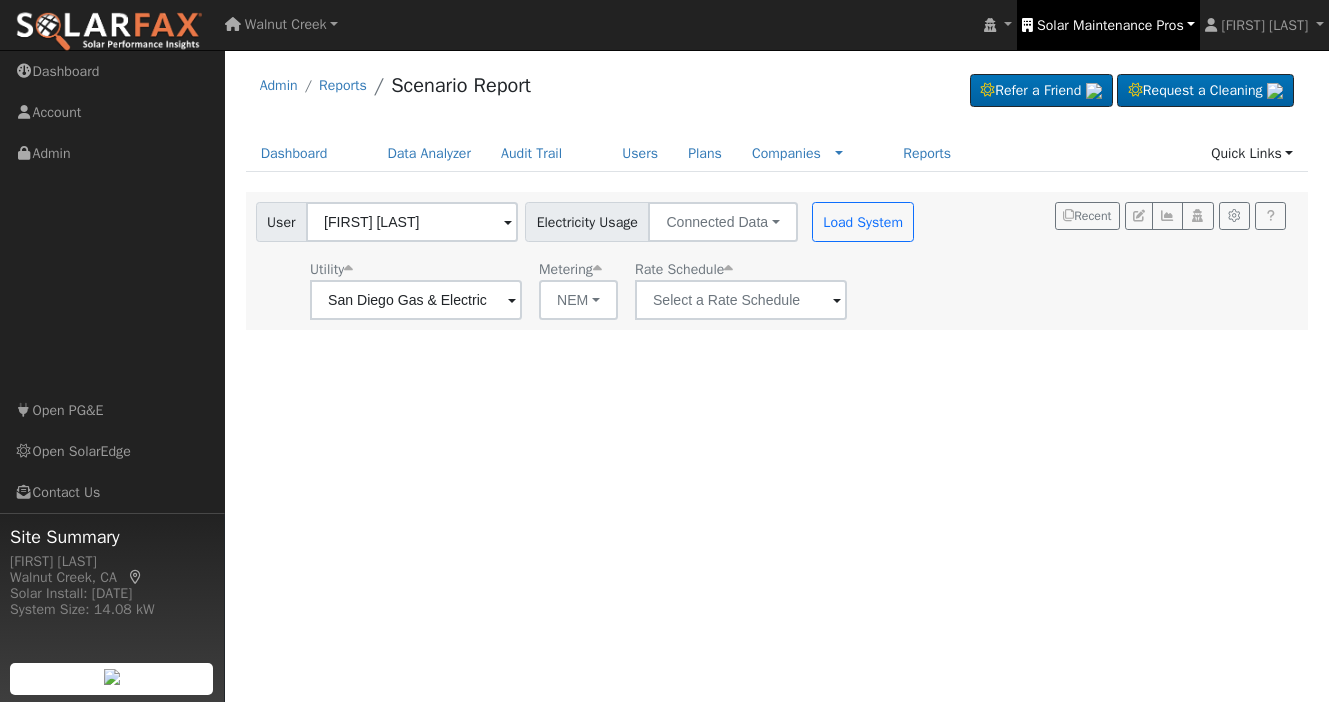 click on "Solar Maintenance Pros" at bounding box center [1110, 25] 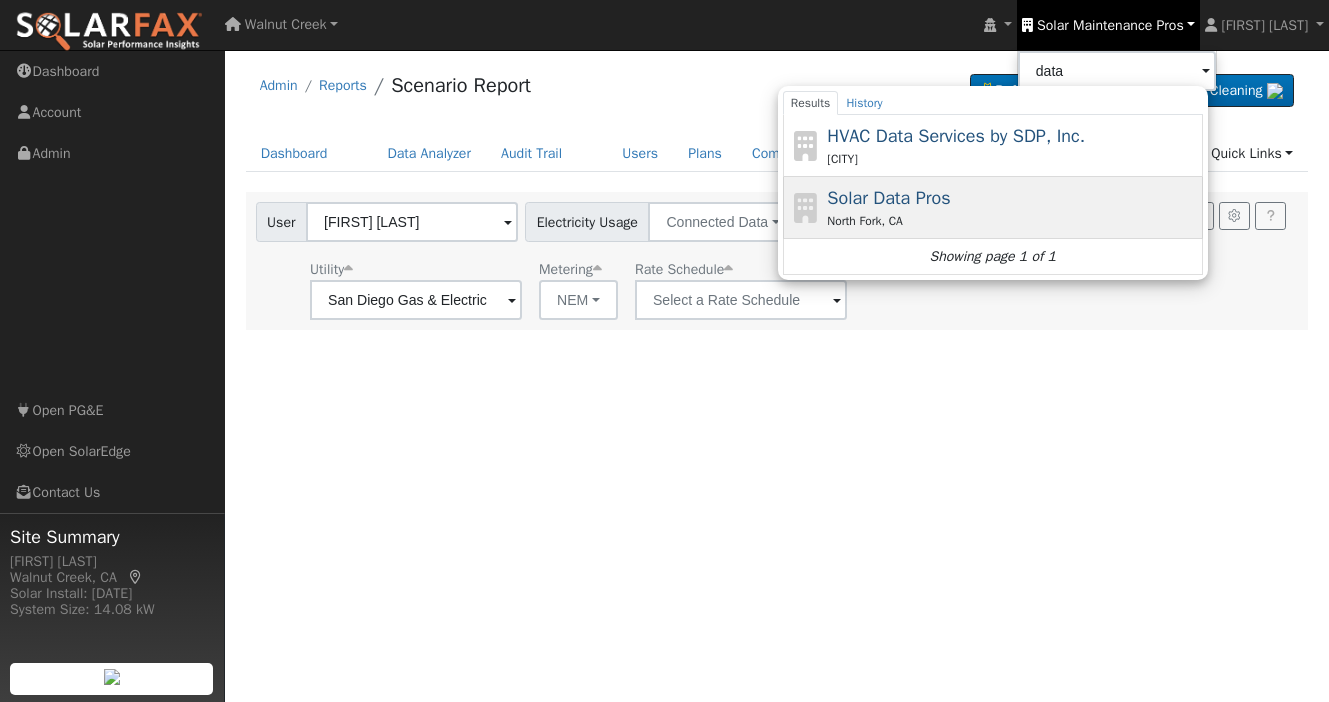 click on "Solar Data Pros" at bounding box center (888, 198) 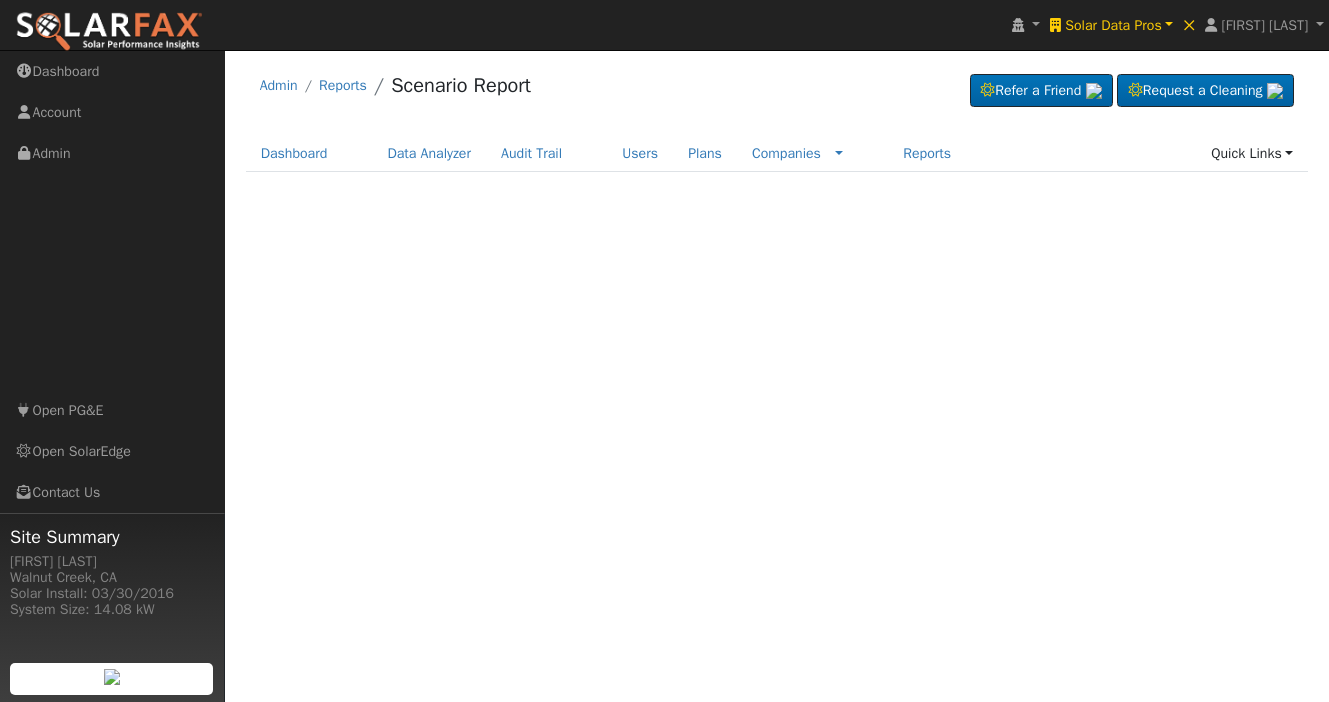 scroll, scrollTop: 0, scrollLeft: 0, axis: both 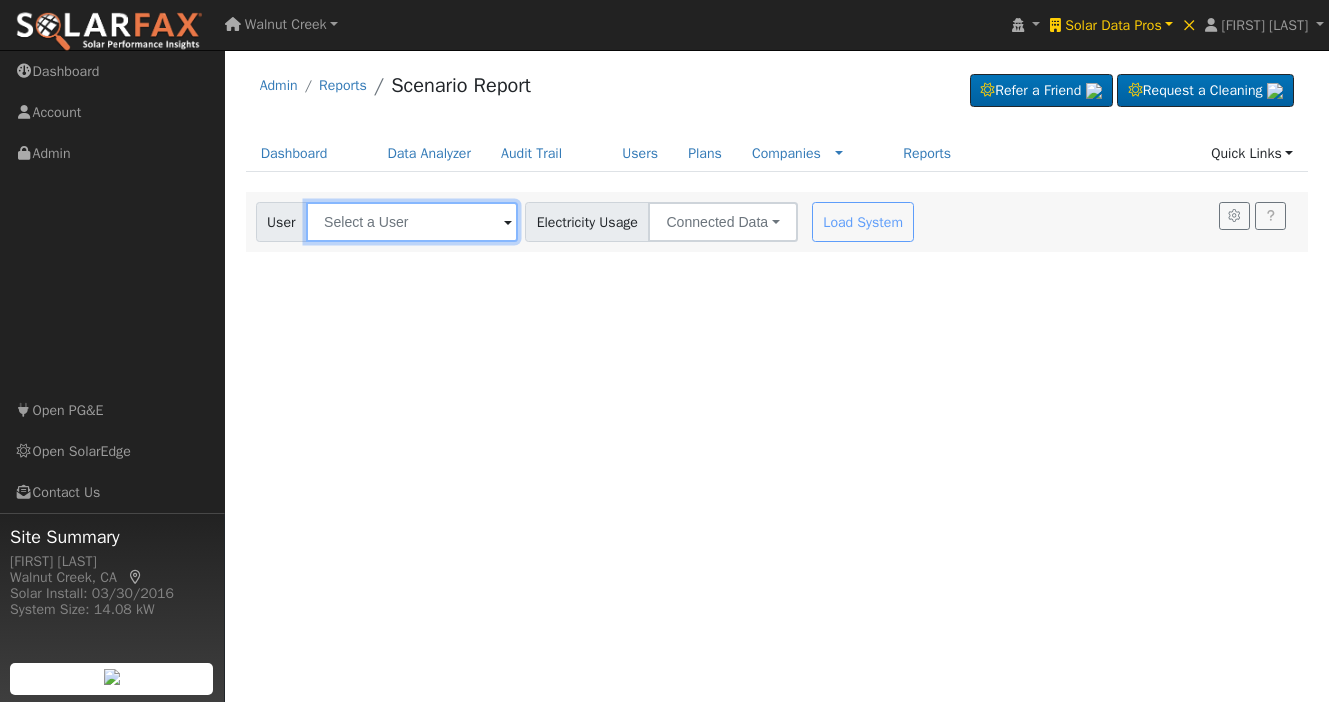 click at bounding box center [412, 222] 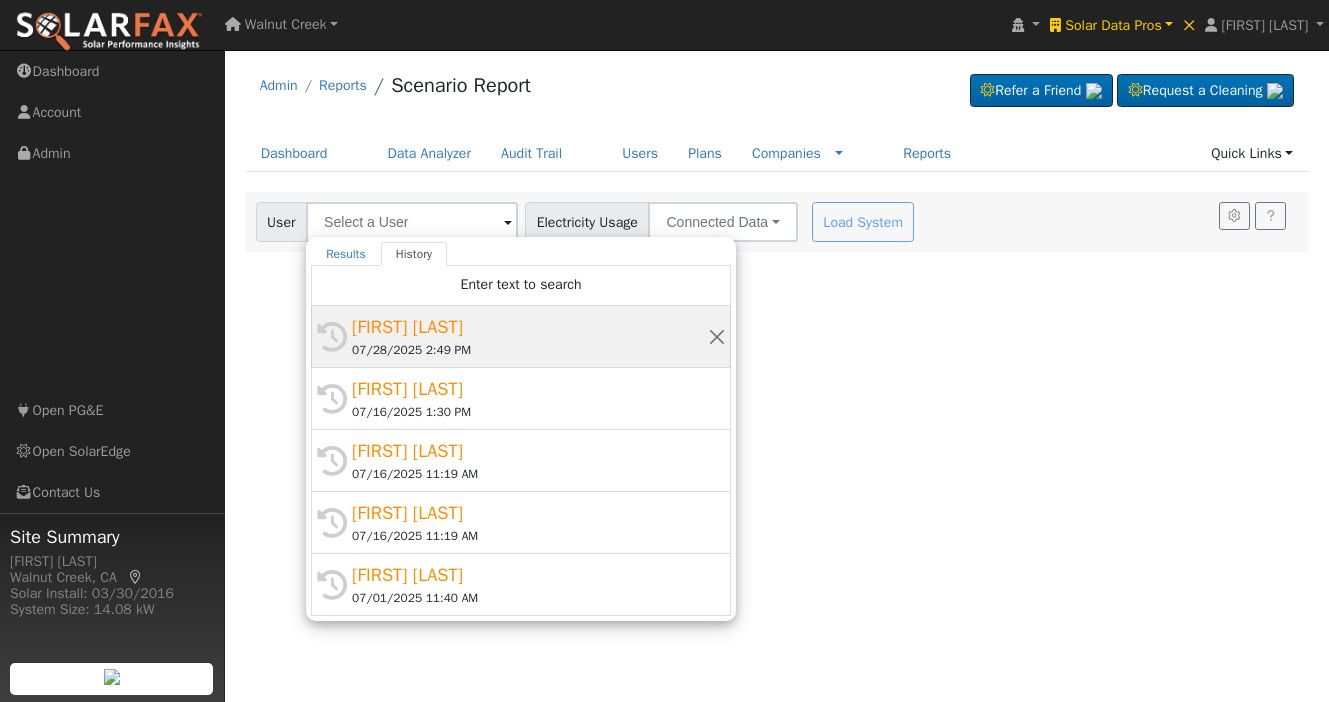 click on "[FIRST] [LAST]" at bounding box center (530, 327) 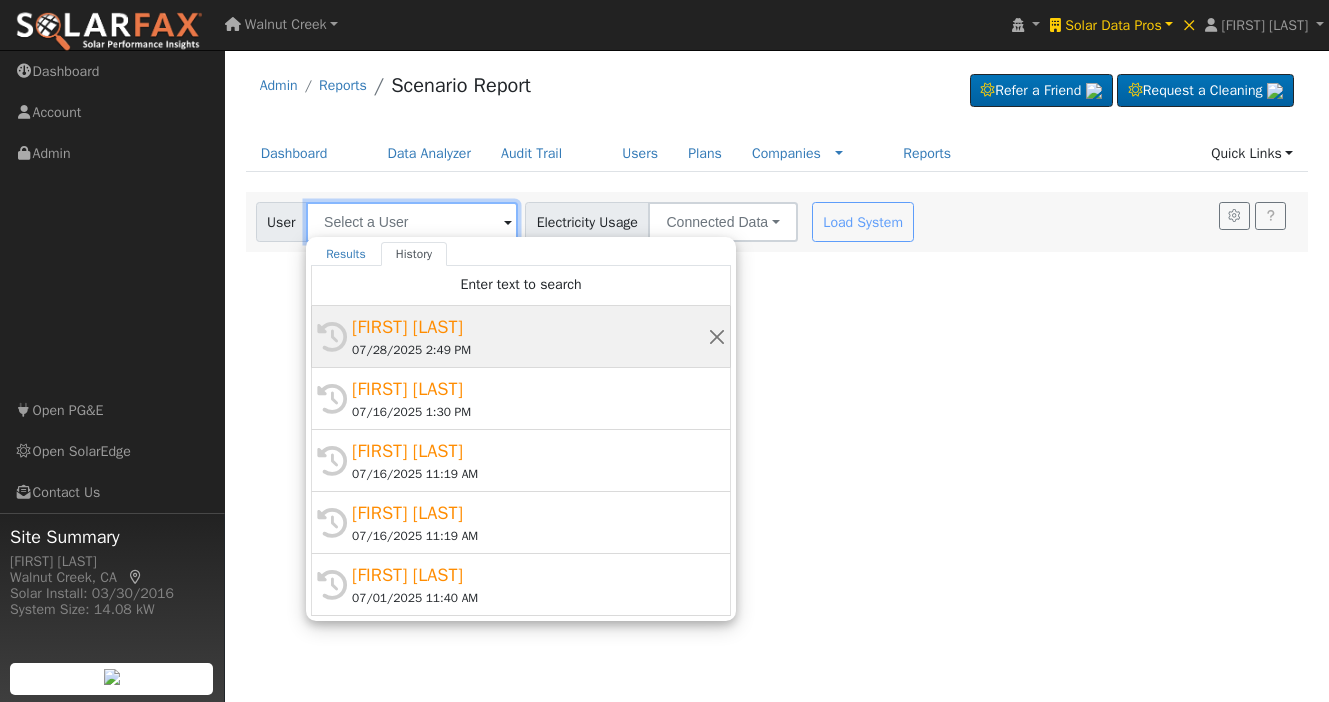 type on "[FIRST] [LAST]" 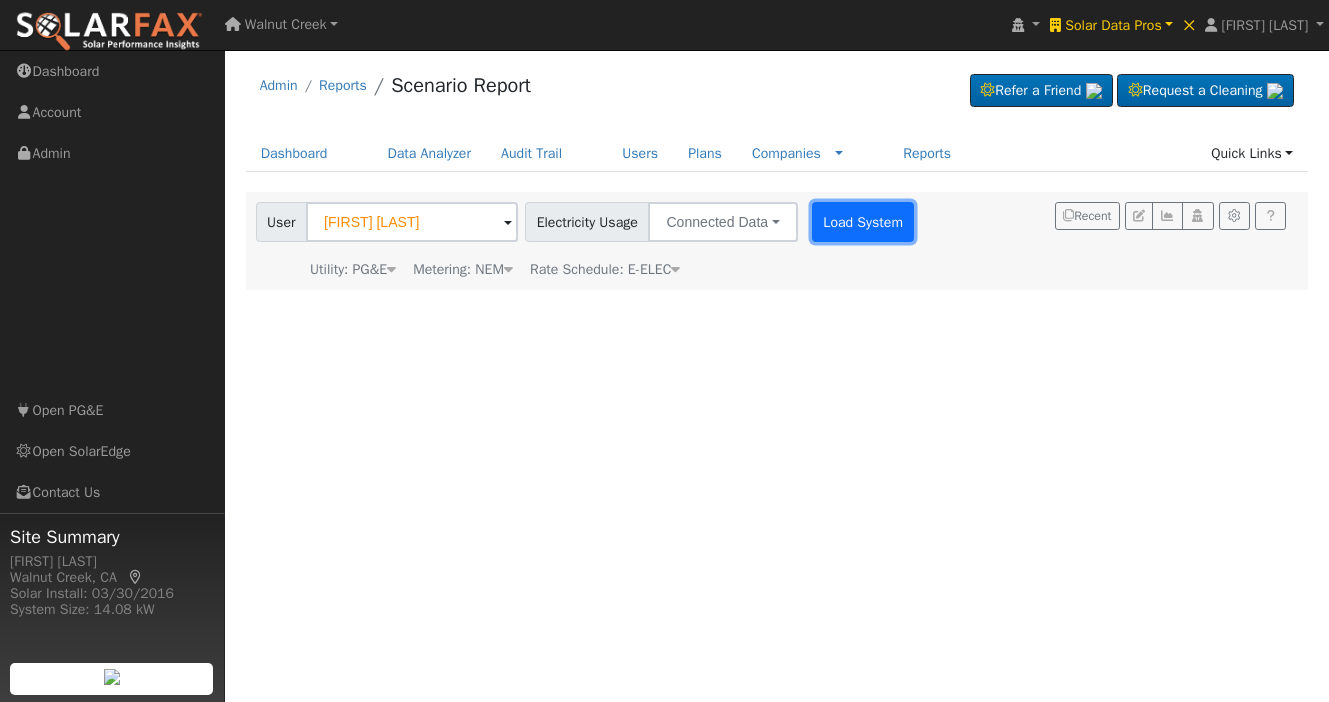 click on "Load System" at bounding box center (863, 222) 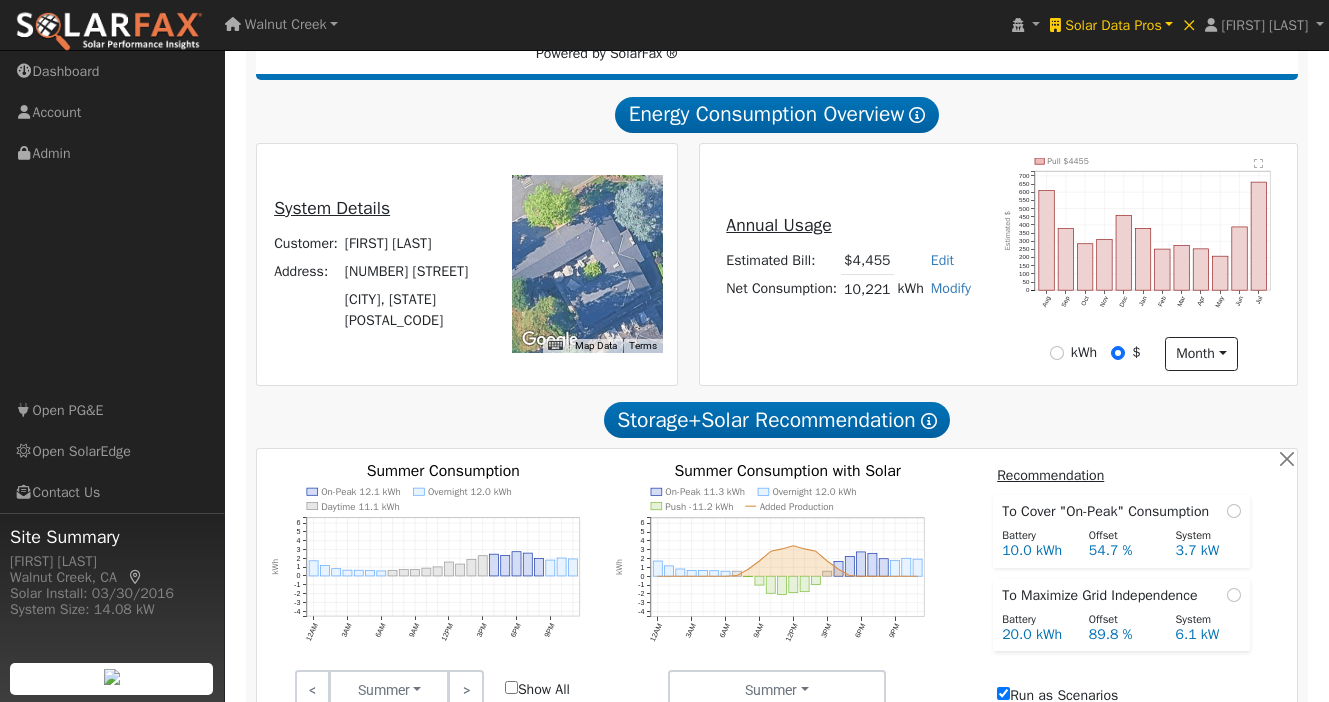 scroll, scrollTop: 309, scrollLeft: 0, axis: vertical 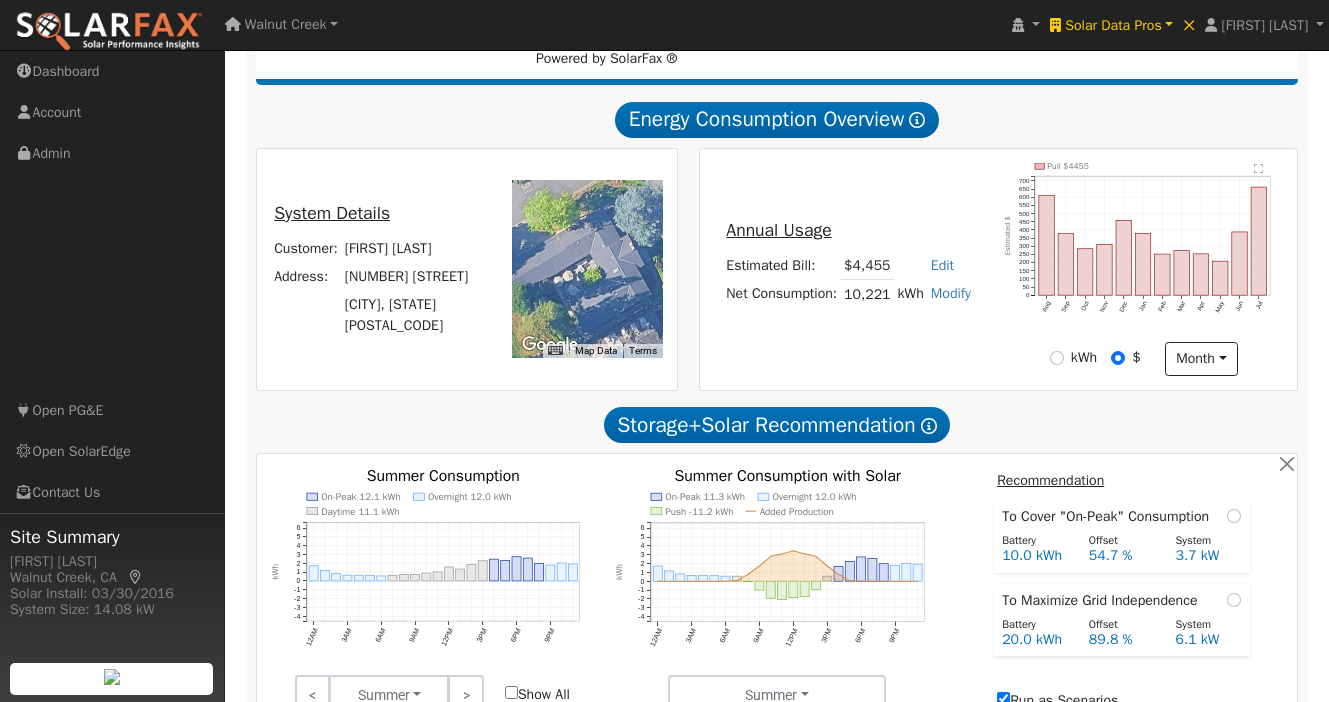 click on "Annual Usage Estimated Bill: $4,455 Edit Estimated Bill $ Annual Net Consumption: 10,221  kWh Modify Add Consumption Add Electric Vehicle  Add Consumption  Current: 10221 kWh Add: + 0 kWh New Total: = 0 kWh Save  Add Electric Vehicle  miles per week Save Pull $4455  Aug Sep Oct Nov Dec Jan Feb Mar Apr May Jun Jul 0 50 100 150 200 250 300 350 400 450 500 550 600 650 700  Estimated $ onclick="" onclick="" onclick="" onclick="" onclick="" onclick="" onclick="" onclick="" onclick="" onclick="" onclick="" onclick="" onclick="" onclick="" onclick="" onclick="" onclick="" onclick="" onclick="" onclick="" onclick="" onclick="" onclick="" onclick=""  kWh  $ month Day Month" at bounding box center [998, 269] 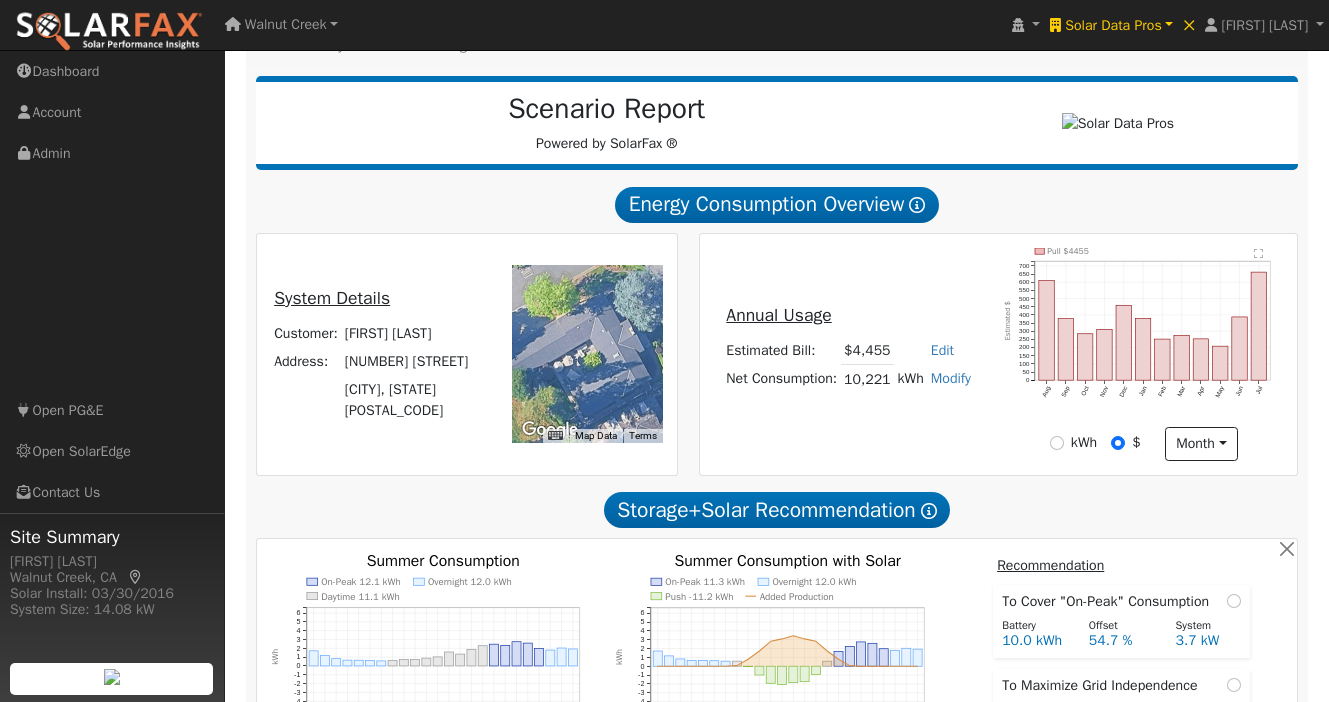 scroll, scrollTop: 229, scrollLeft: 0, axis: vertical 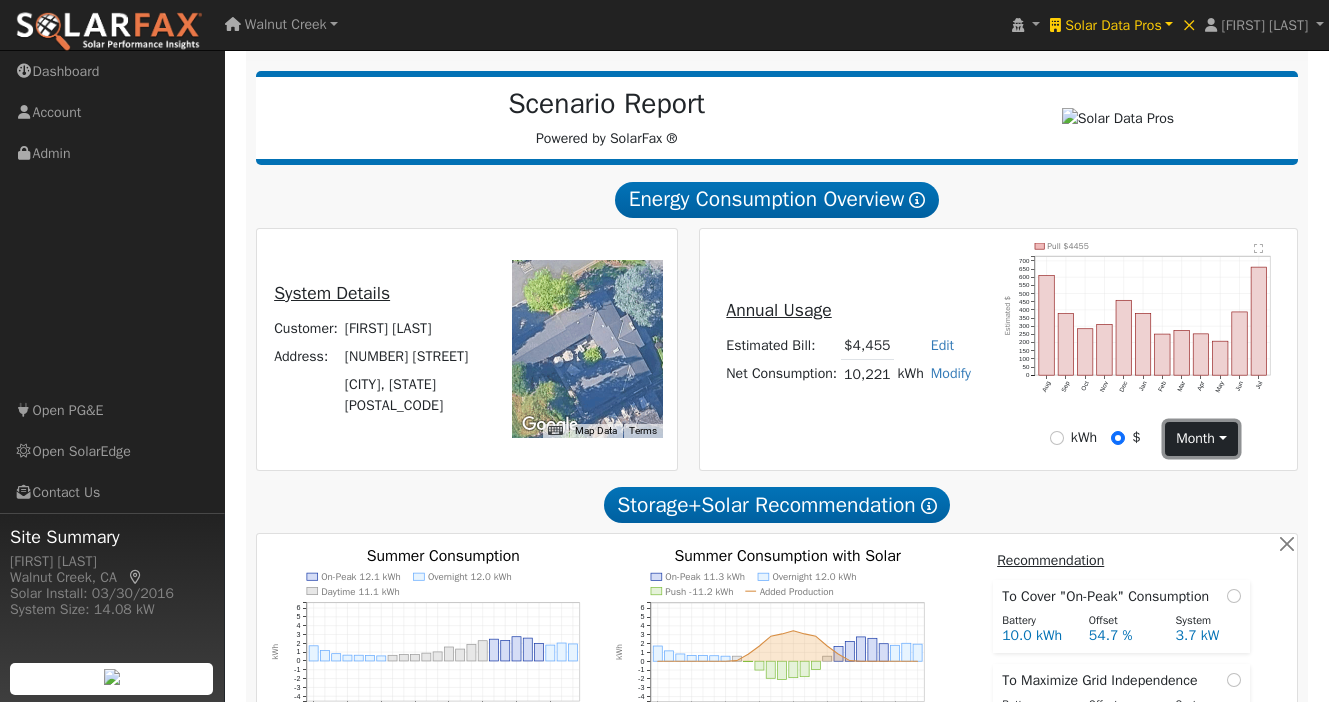 click on "month" at bounding box center [1201, 439] 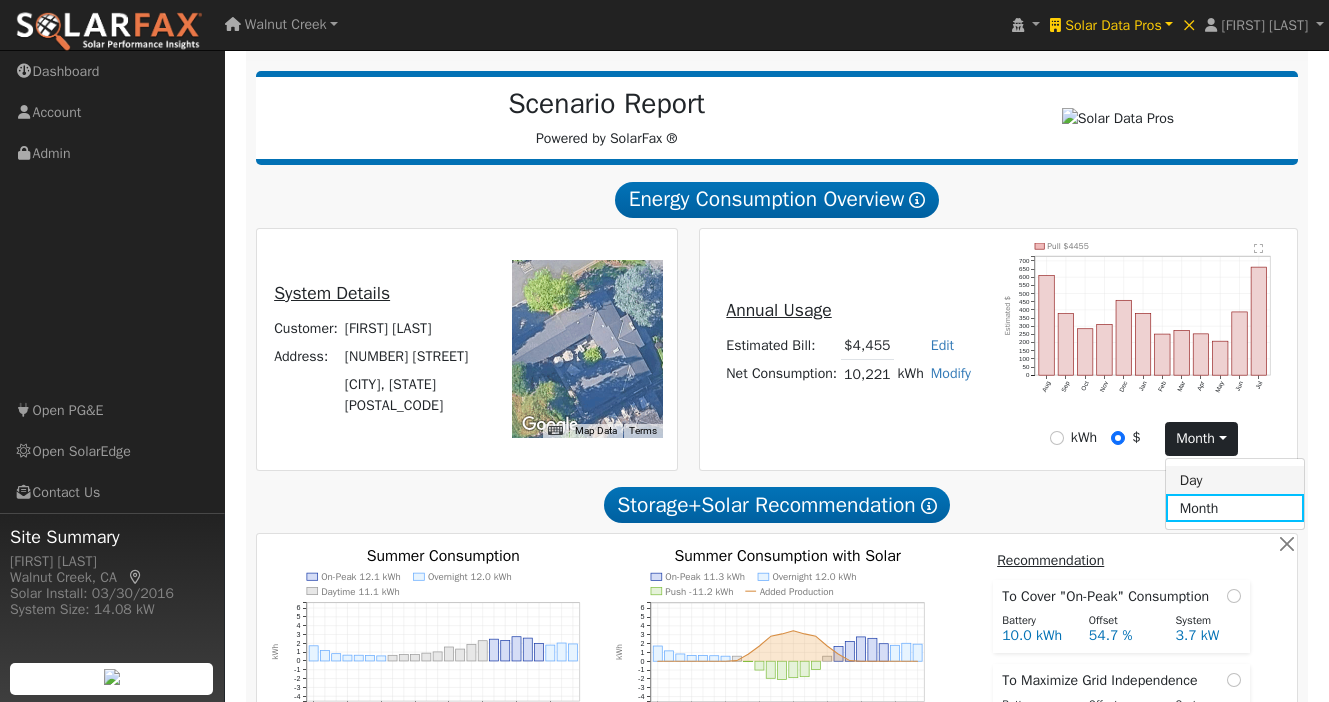 click on "Day" at bounding box center (1235, 480) 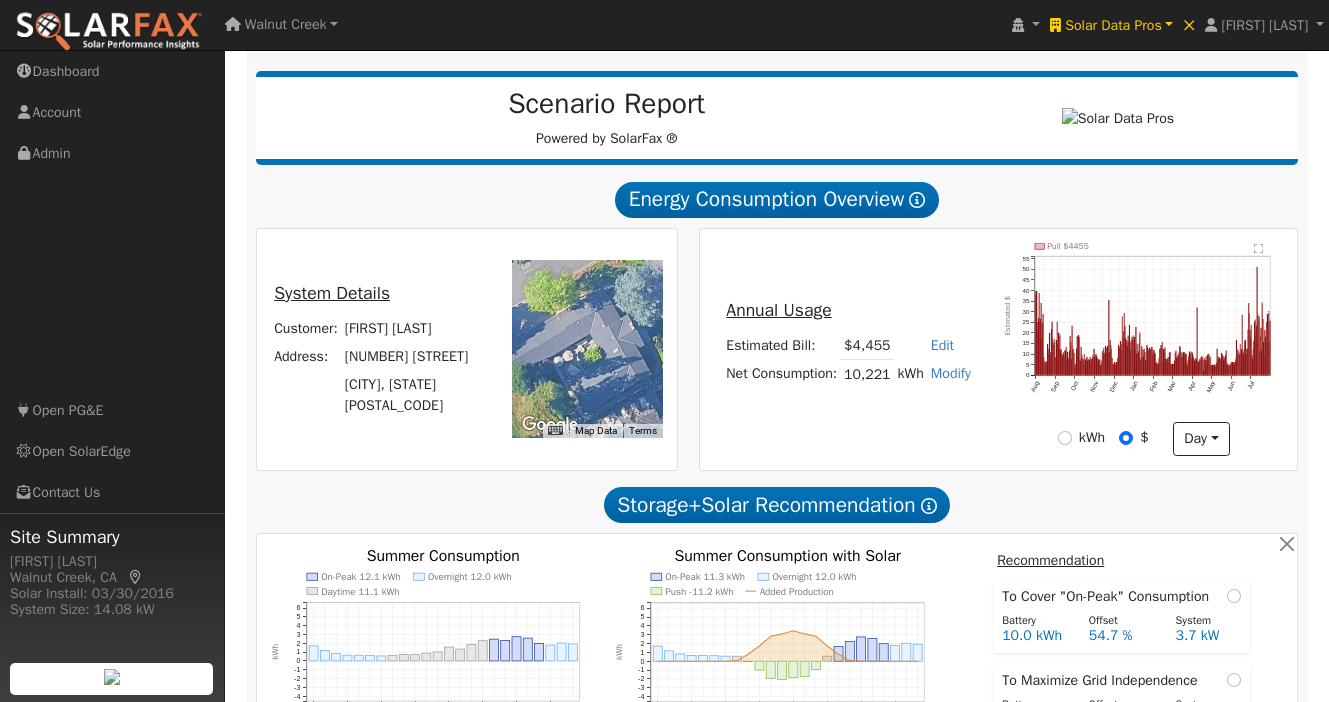 click on "Annual Usage Estimated Bill: $4,455 Edit Estimated Bill $ Annual Net Consumption: 10,221  kWh Modify Add Consumption Add Electric Vehicle  Add Consumption  Current: 10221 kWh Add: + 0 kWh New Total: = 0 kWh Save  Add Electric Vehicle  miles per week Save Pull $4455  Aug Sep Oct Nov Dec Jan Feb Mar Apr May Jun Jul 0 5 10 15 20 25 30 35 40 45 50 55  Estimated $ onclick="" onclick="" onclick="" onclick="" onclick="" onclick="" onclick="" onclick="" onclick="" onclick="" onclick="" onclick="" onclick="" onclick="" onclick="" onclick="" onclick="" onclick="" onclick="" onclick="" onclick="" onclick="" onclick="" onclick="" onclick="" onclick="" onclick="" onclick="" onclick="" onclick="" onclick="" onclick="" onclick="" onclick="" onclick="" onclick="" onclick="" onclick="" onclick="" onclick="" onclick="" onclick="" onclick="" onclick="" onclick="" onclick="" onclick="" onclick="" onclick="" onclick="" onclick="" onclick="" onclick="" onclick="" onclick="" onclick="" onclick="" onclick="" onclick="" onclick="" onclick="" onclick="" onclick="" onclick="" onclick=""" at bounding box center (998, 349) 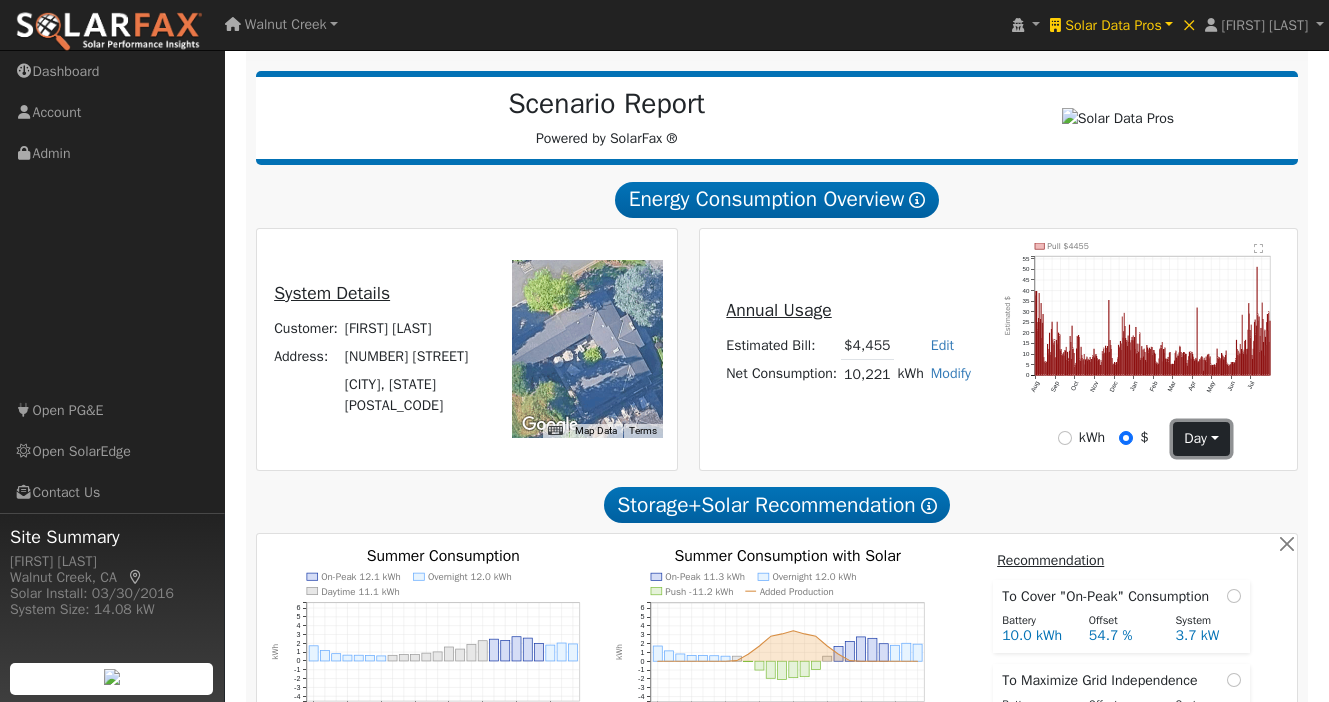 click on "day" at bounding box center (1201, 439) 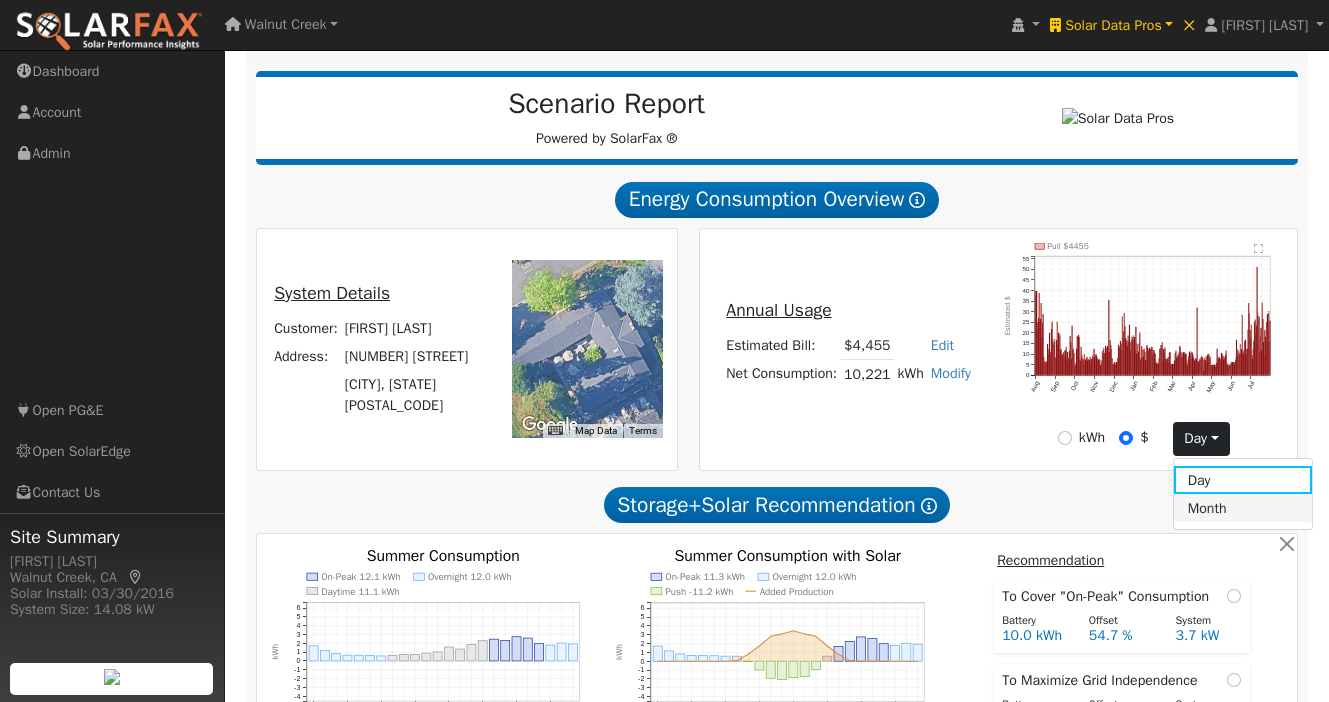 click on "Month" at bounding box center [1243, 508] 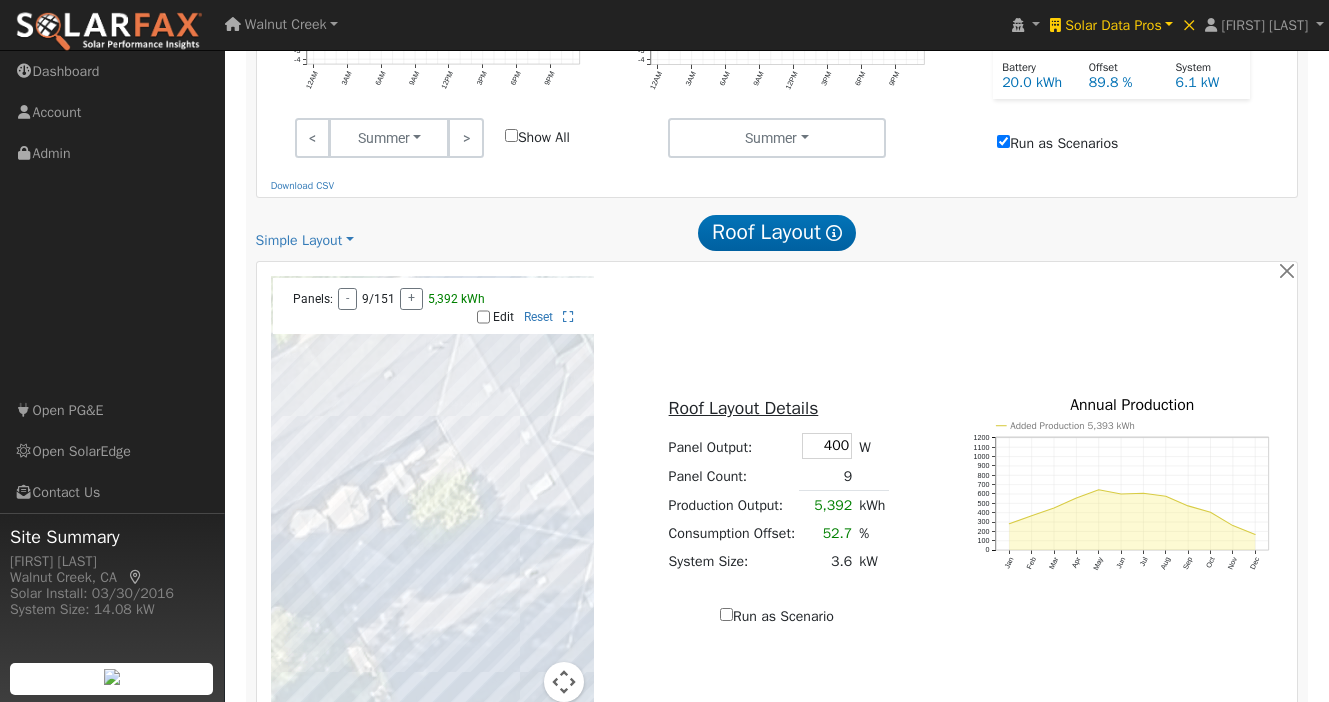 scroll, scrollTop: 858, scrollLeft: 0, axis: vertical 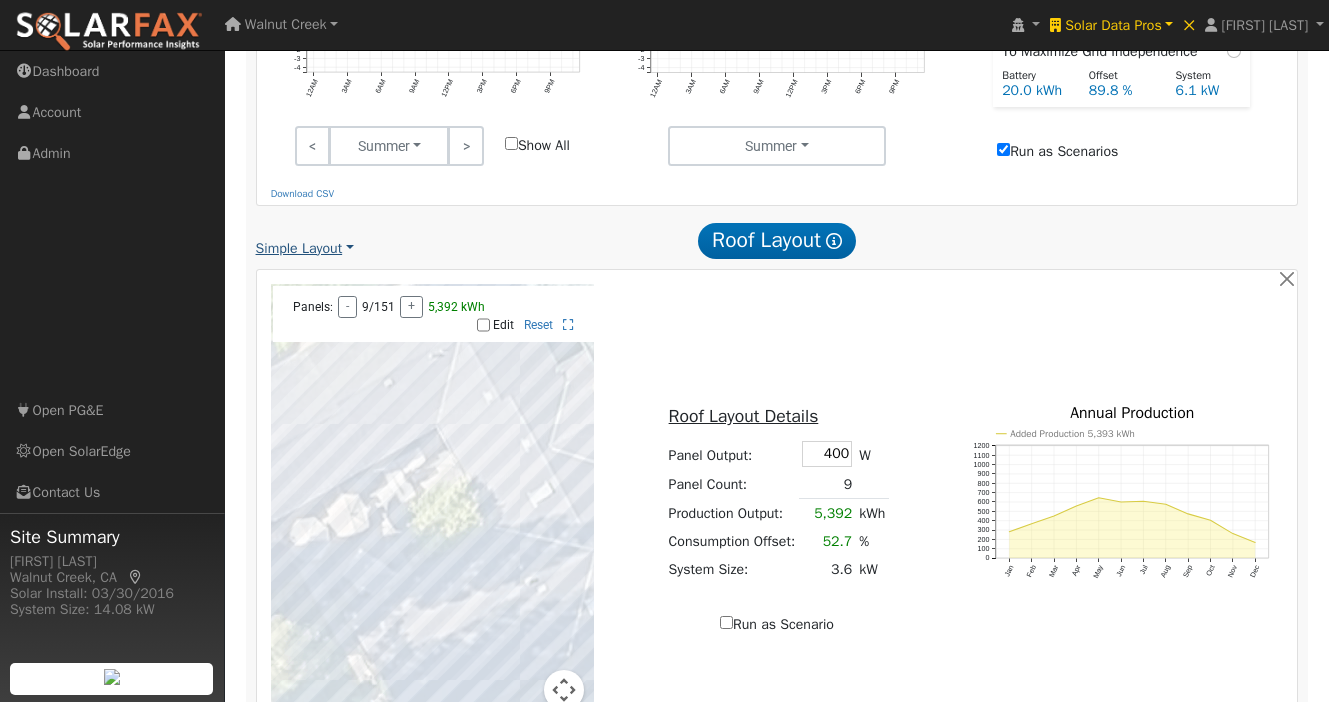 click on "Simple Layout" at bounding box center [305, 248] 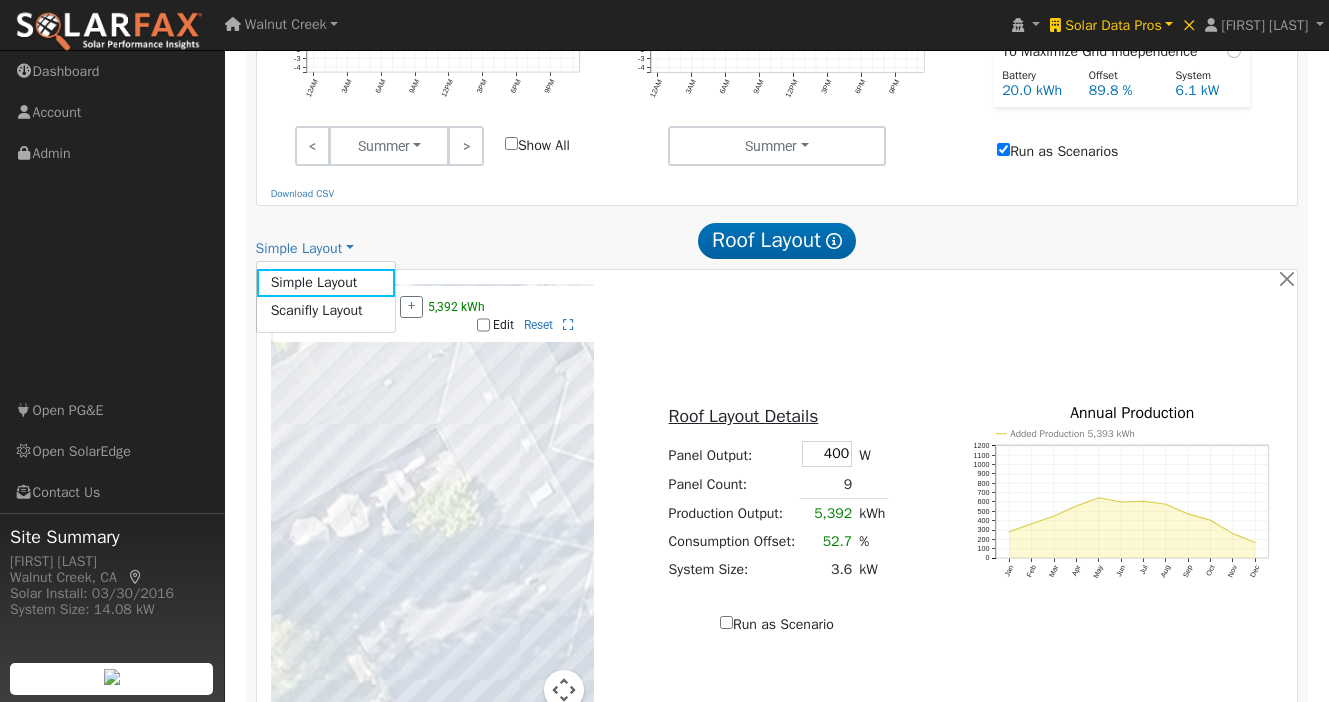 click on "Simple Layout Simple Layout Scanifly Layout" at bounding box center [423, 248] 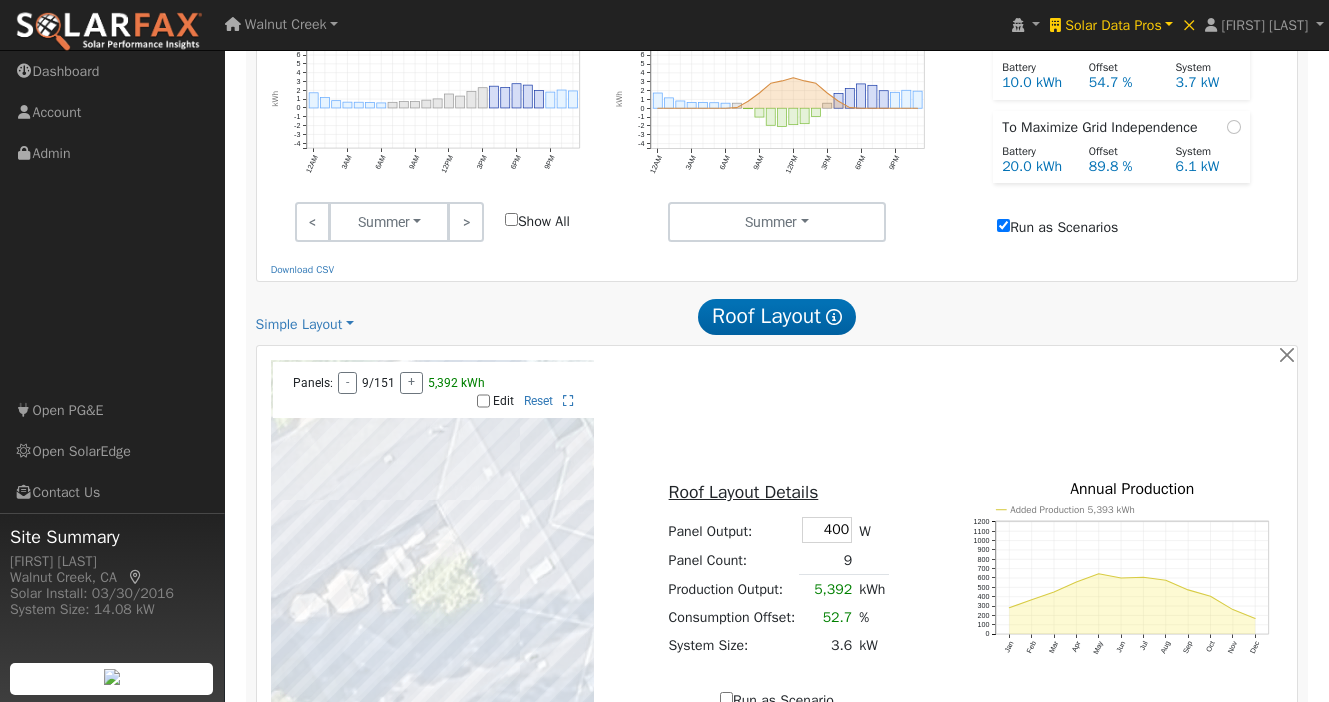 scroll, scrollTop: 774, scrollLeft: 0, axis: vertical 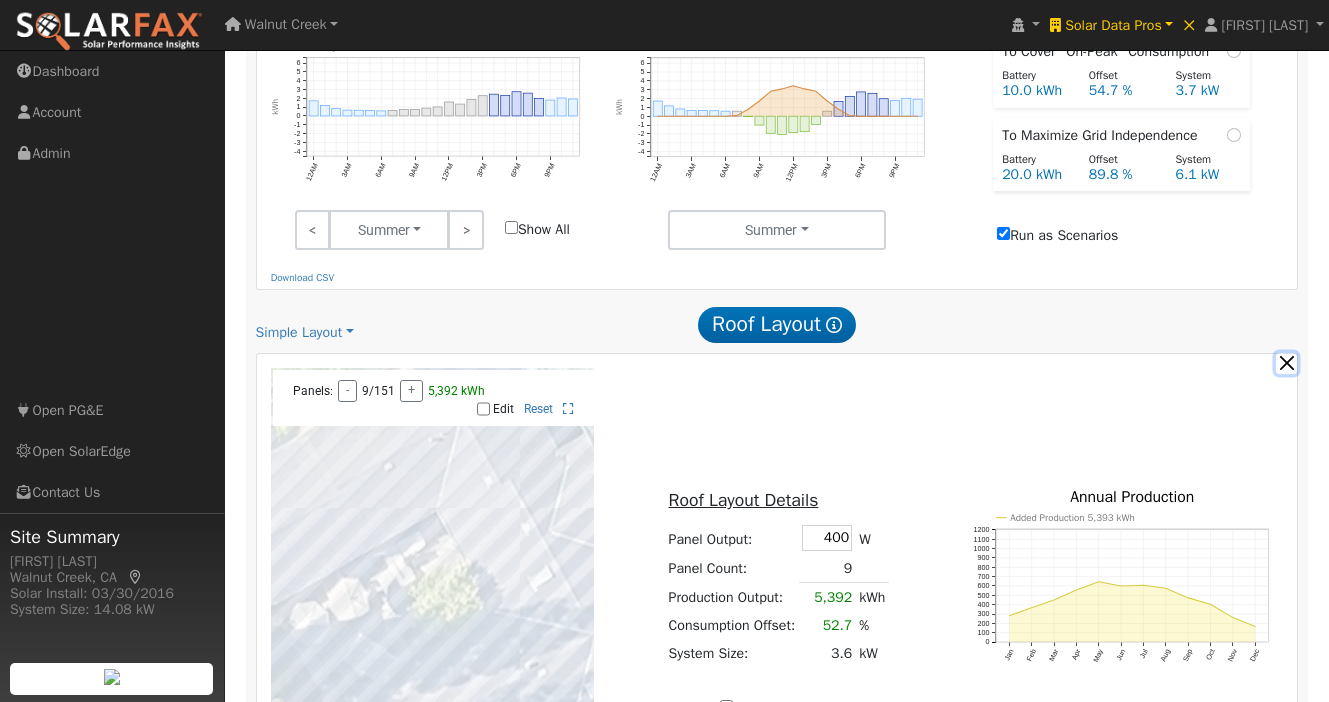 click at bounding box center [1286, 363] 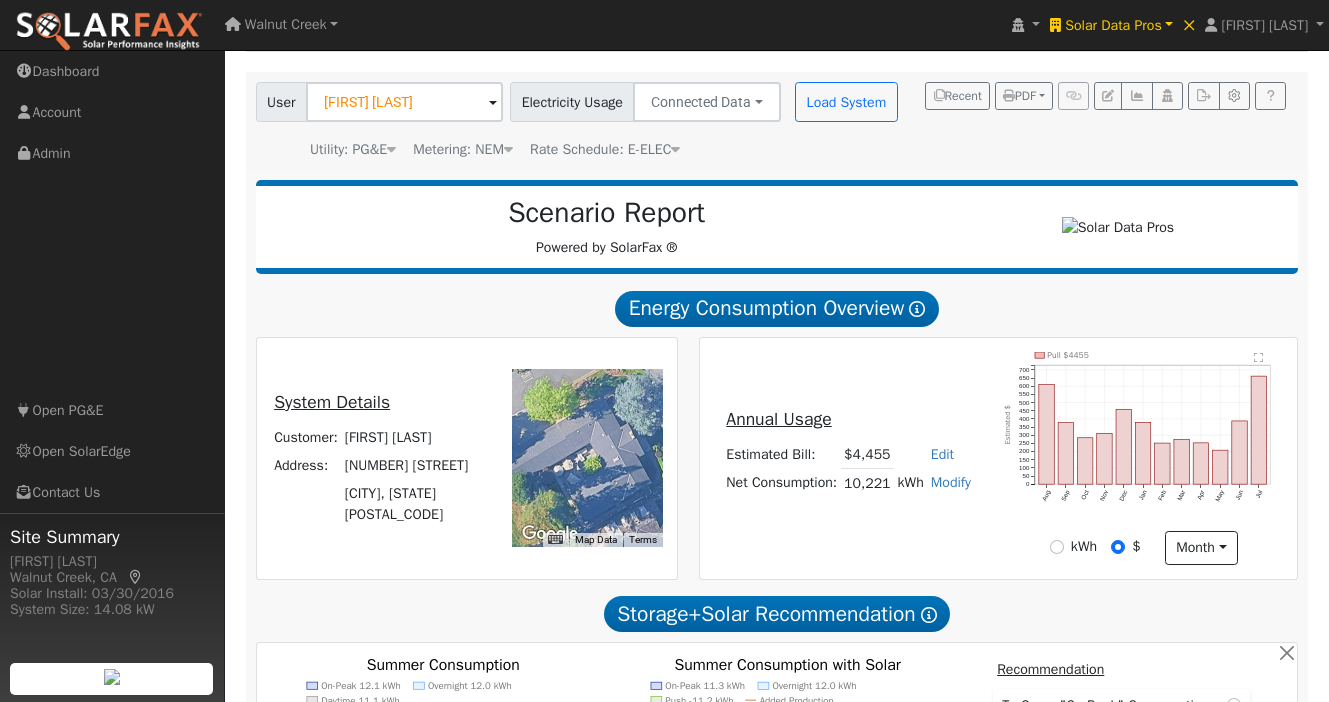 scroll, scrollTop: 119, scrollLeft: 0, axis: vertical 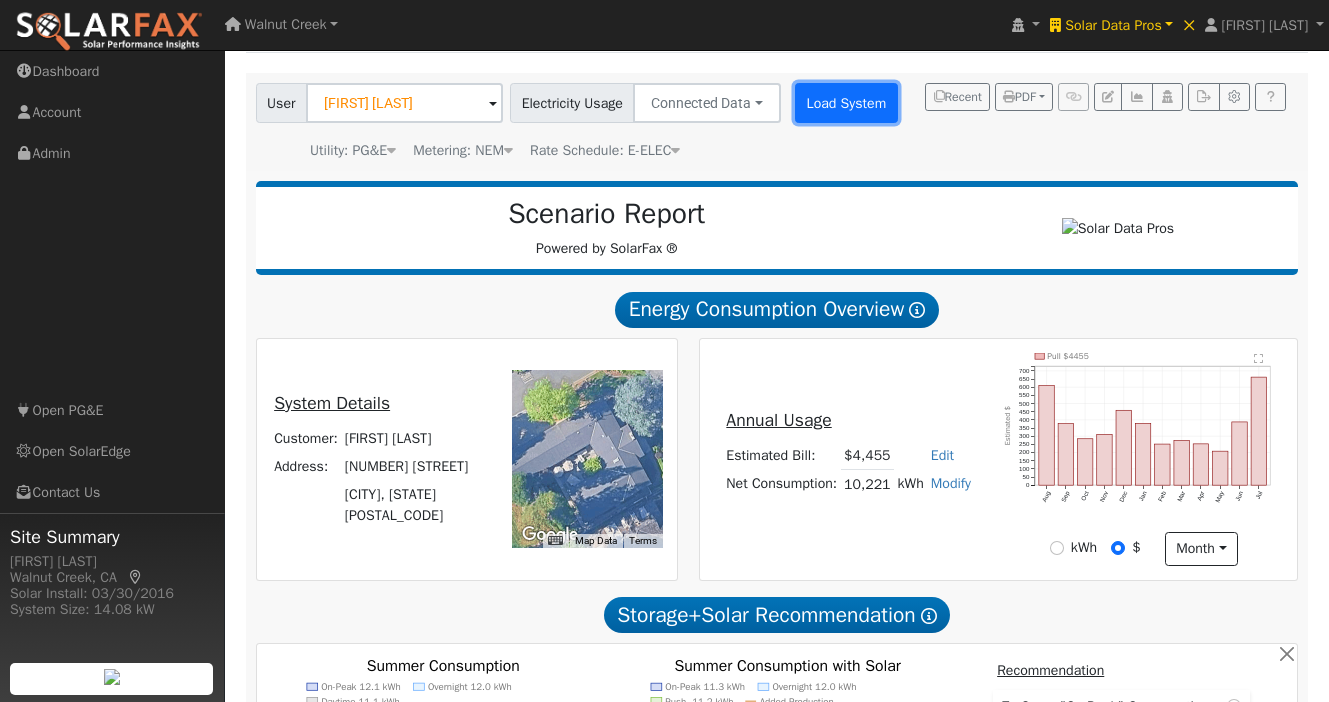 click on "Load System" at bounding box center (846, 103) 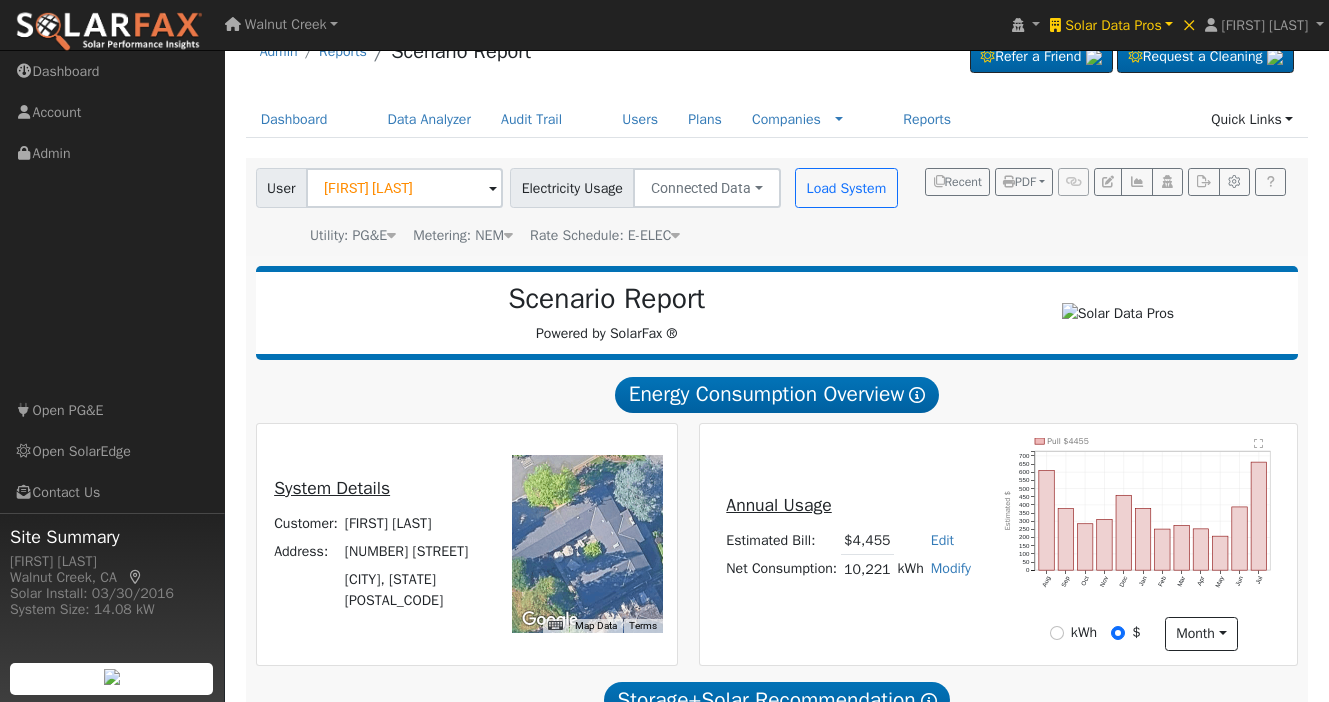 scroll, scrollTop: 0, scrollLeft: 0, axis: both 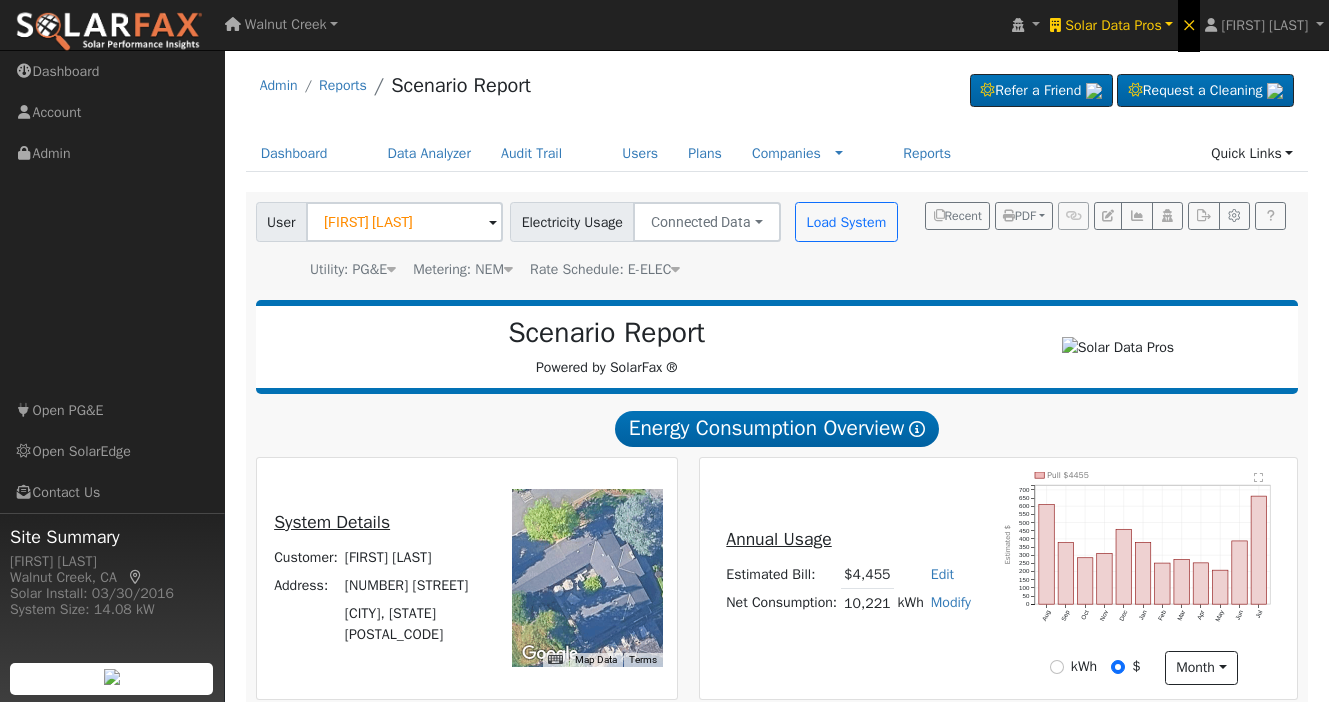 click on "×" at bounding box center (1189, 24) 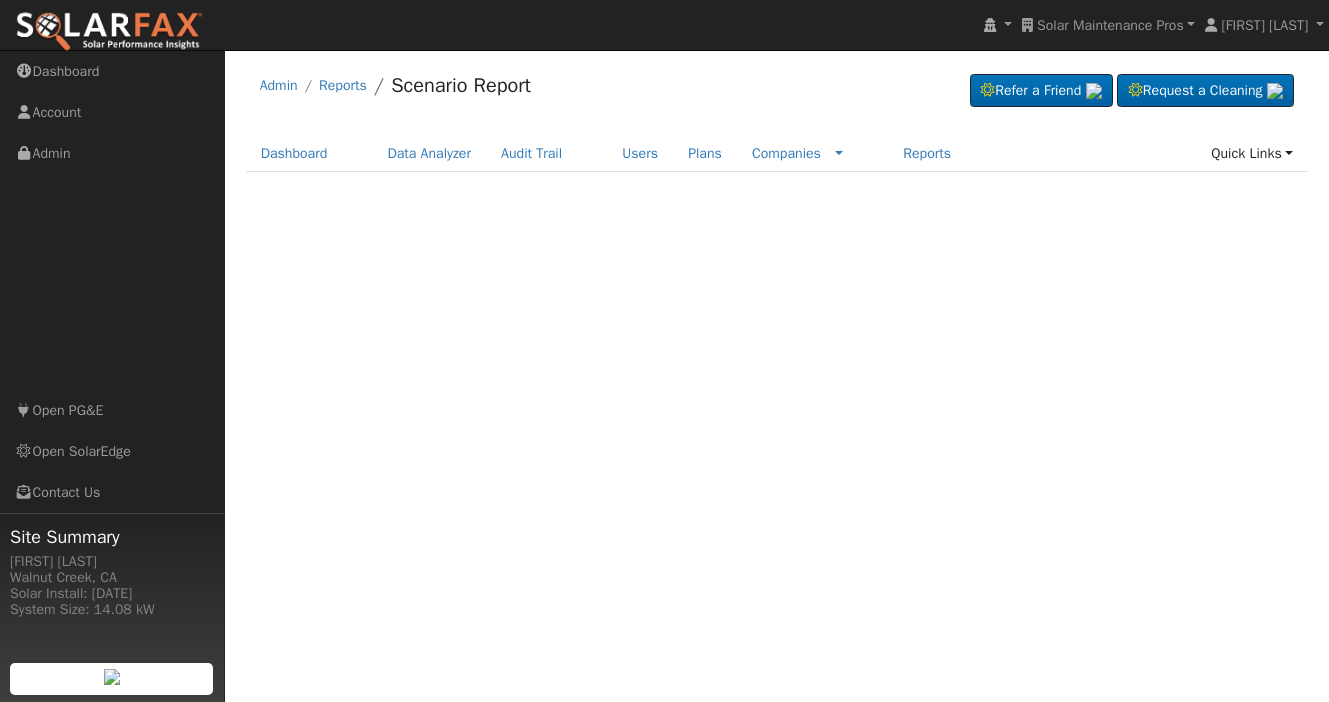 scroll, scrollTop: 0, scrollLeft: 0, axis: both 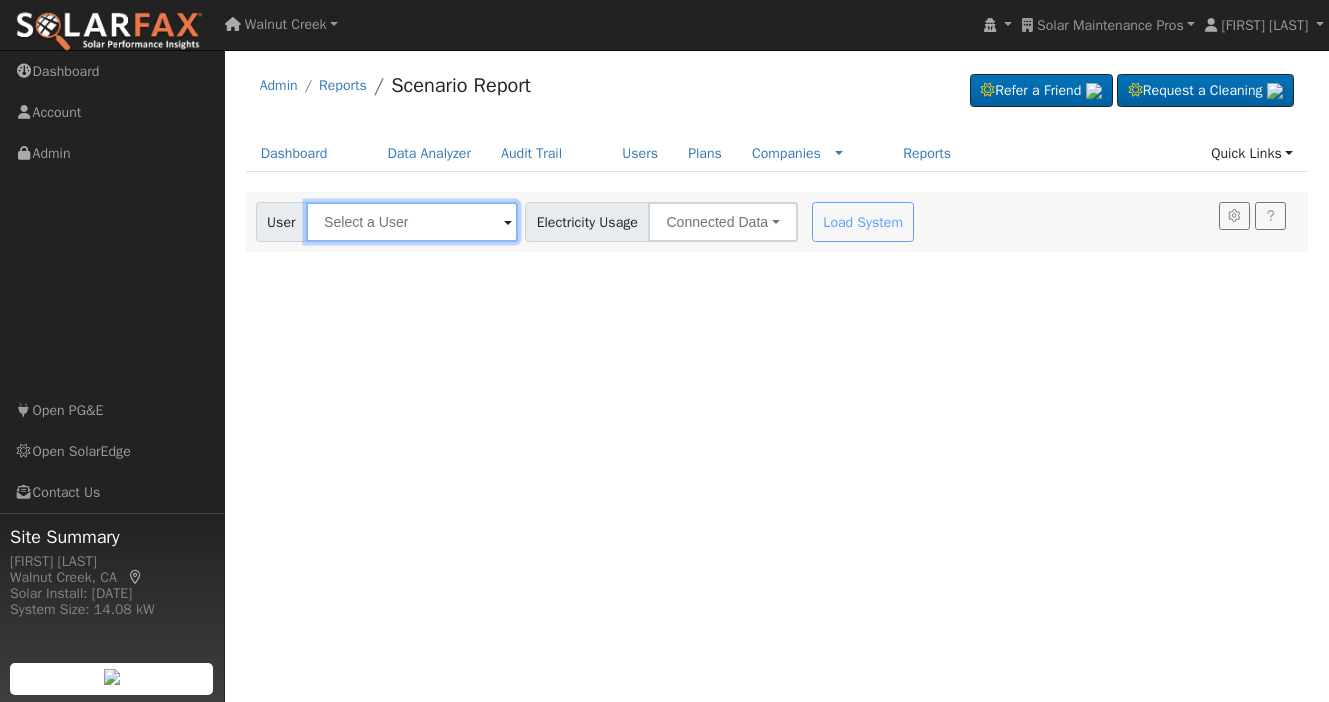 click at bounding box center [412, 222] 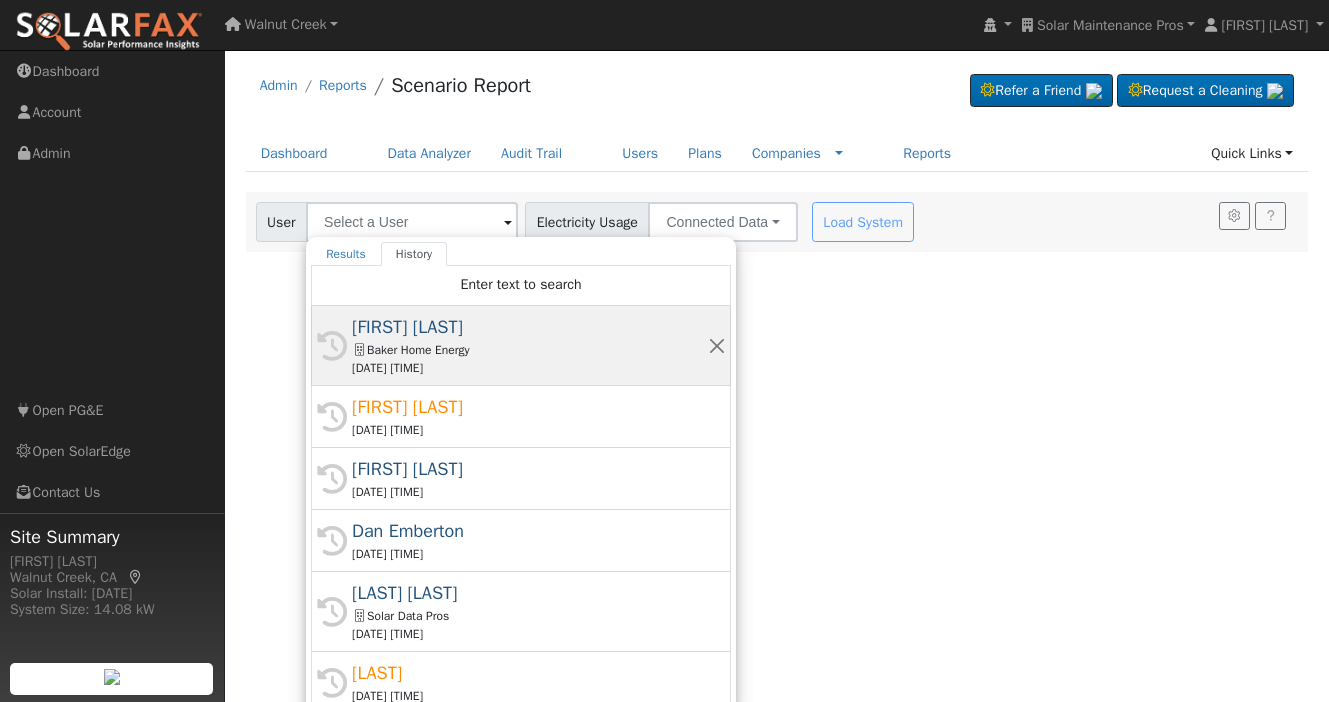 click on "[DATE] [TIME]" at bounding box center (530, 368) 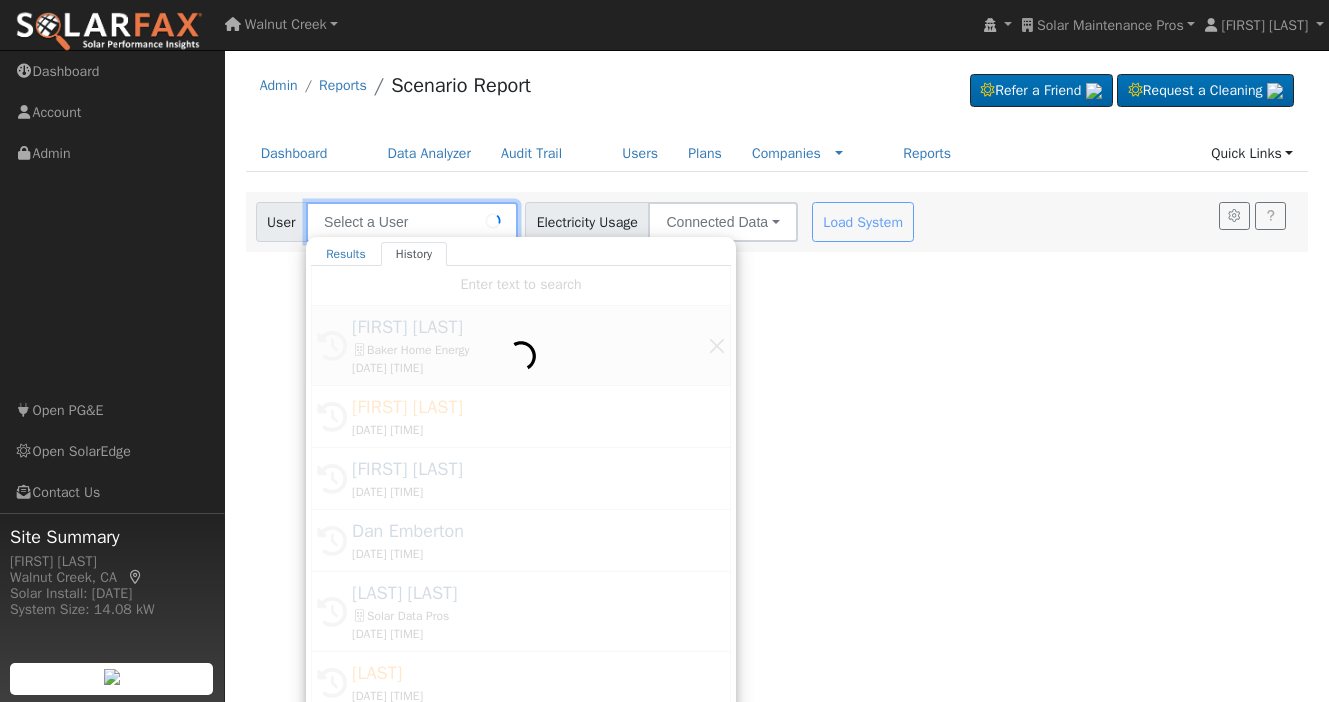 type on "[FIRST] [LAST]" 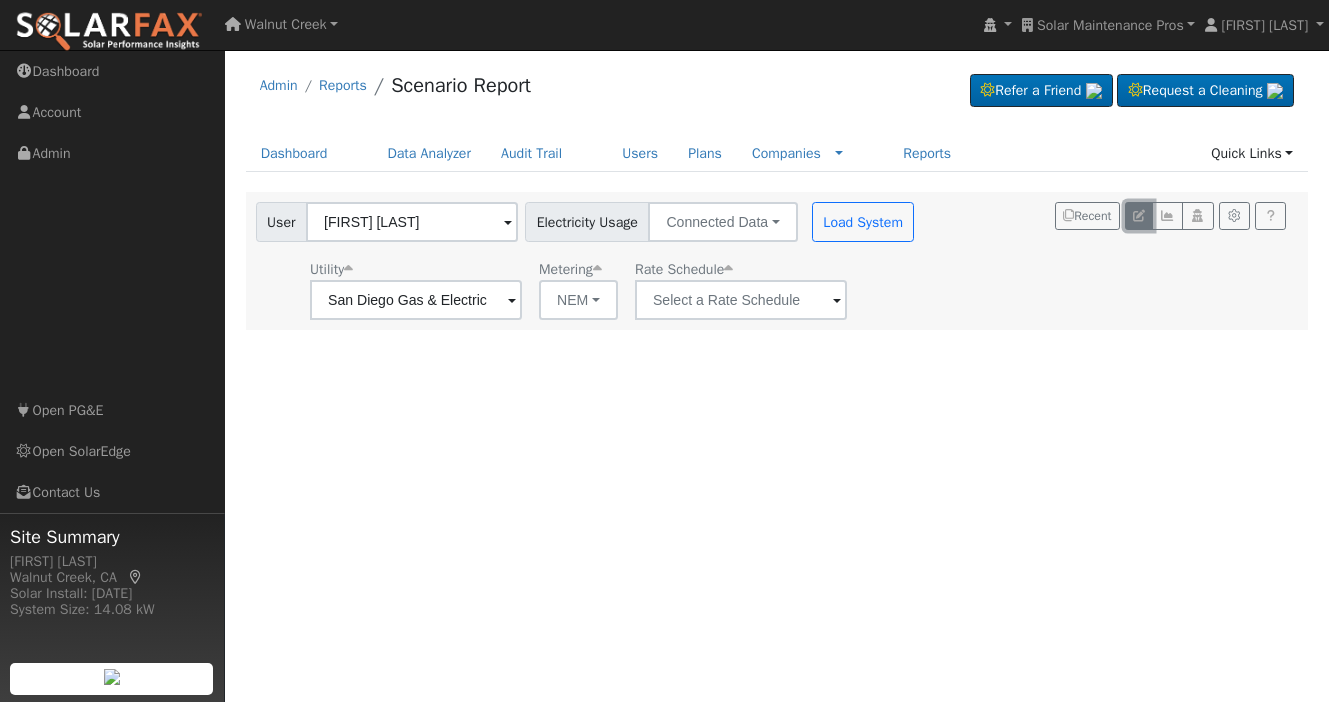 click at bounding box center [1139, 216] 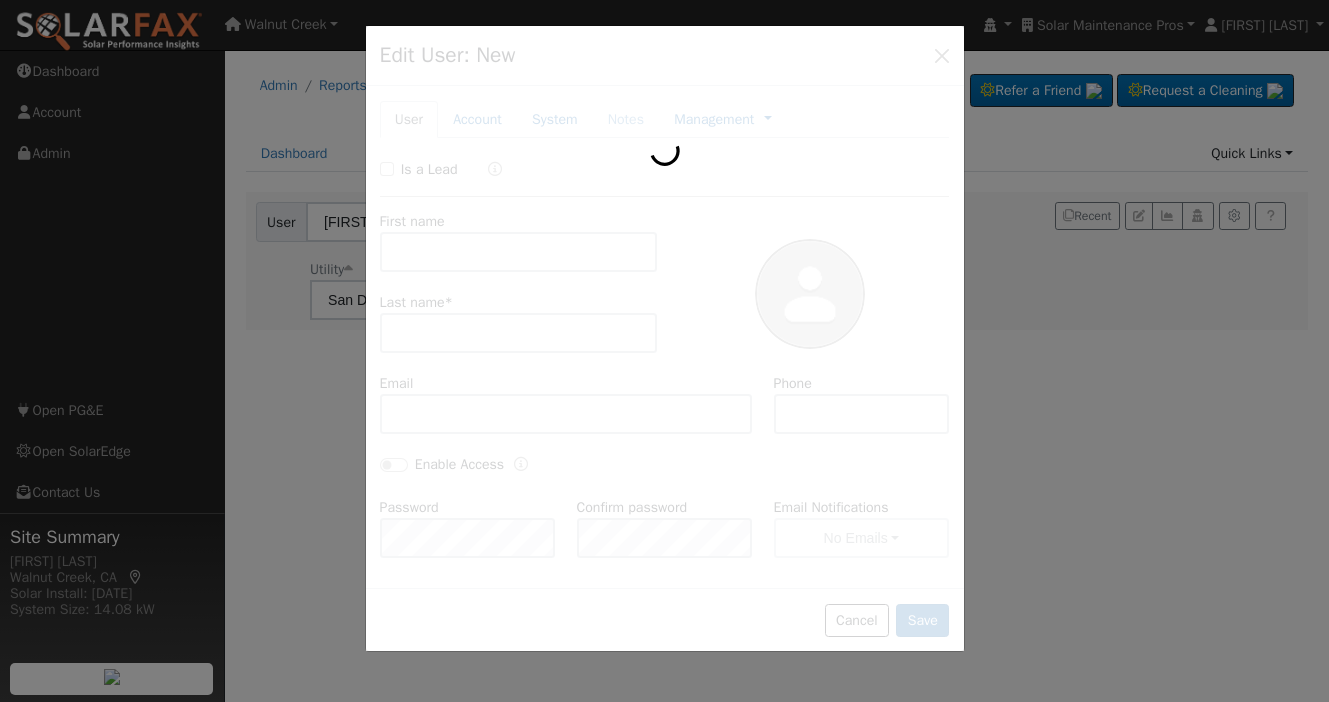 type on "[DATE]" 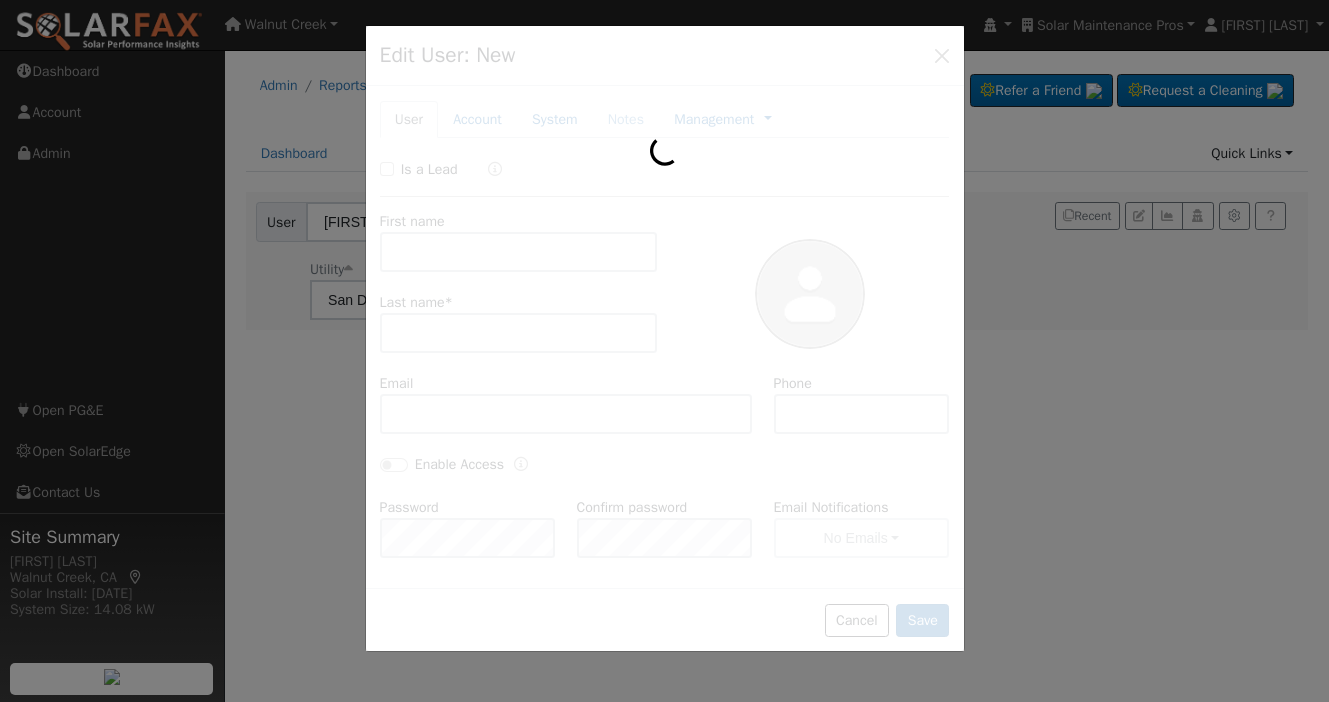 type on "[DATE]" 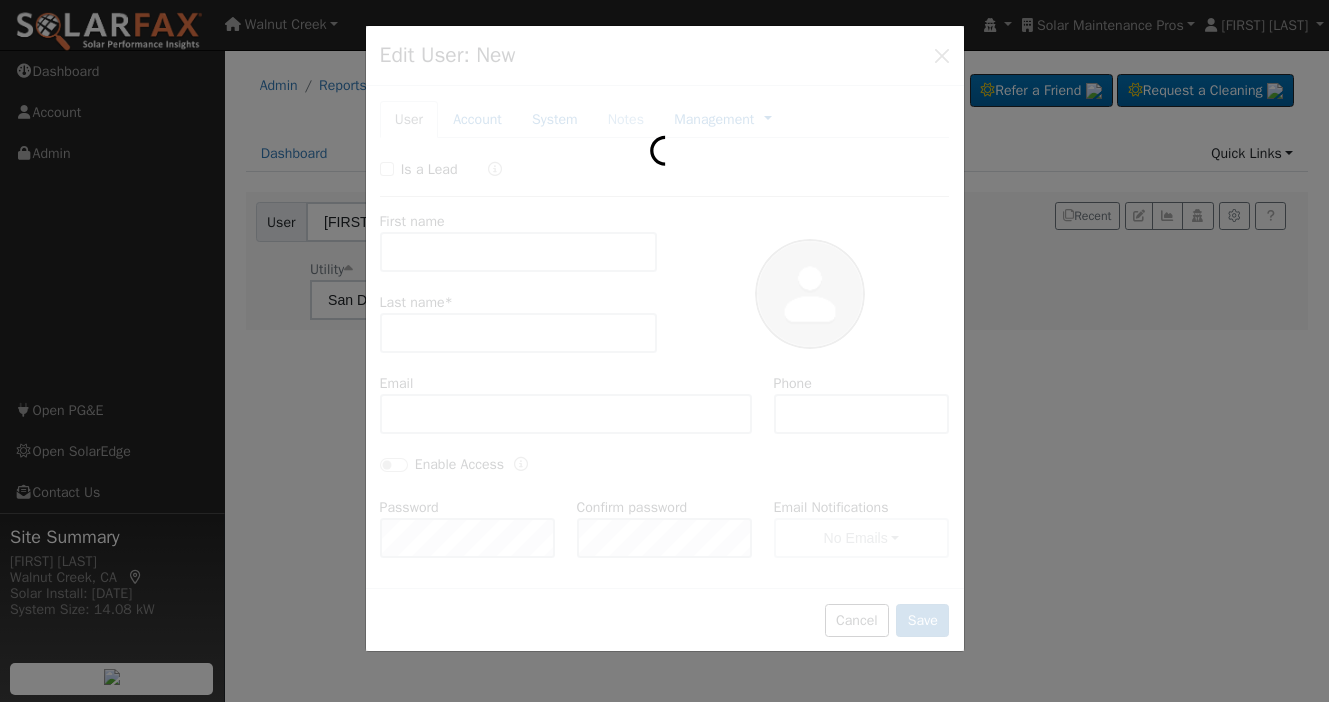 type on "Paul" 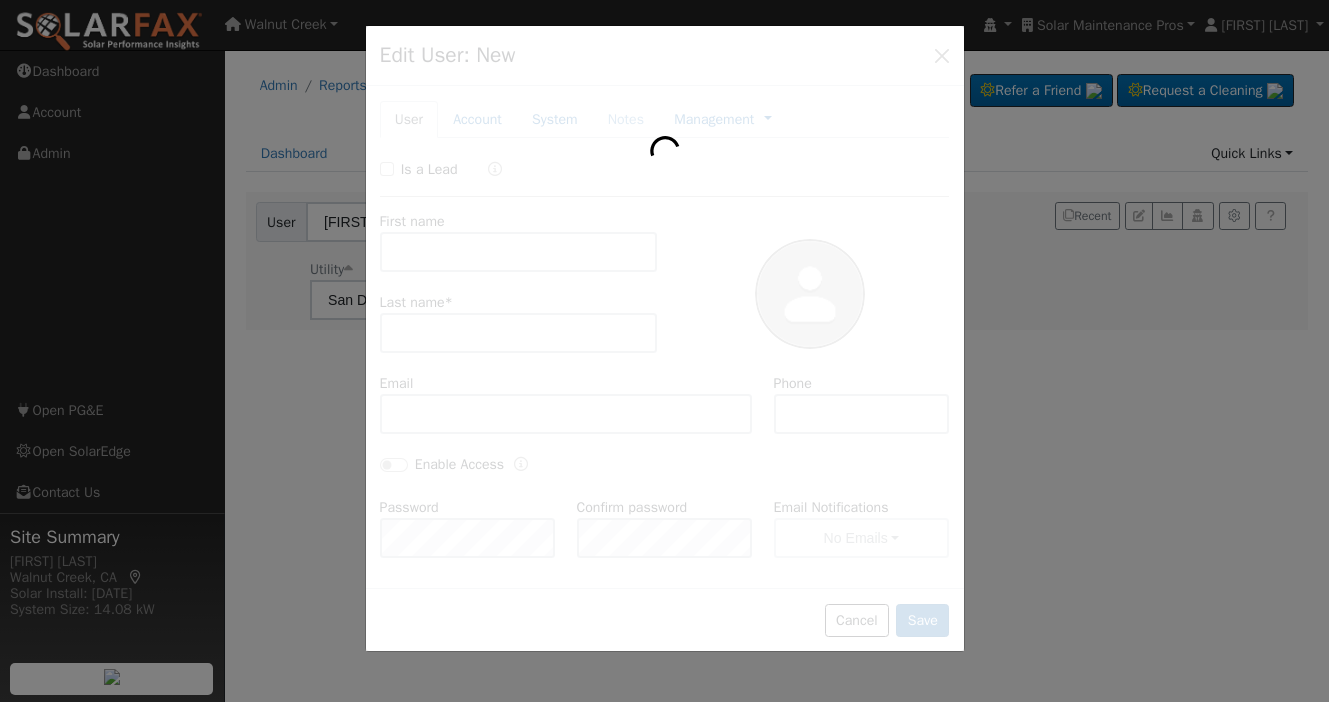 type on "Castanon" 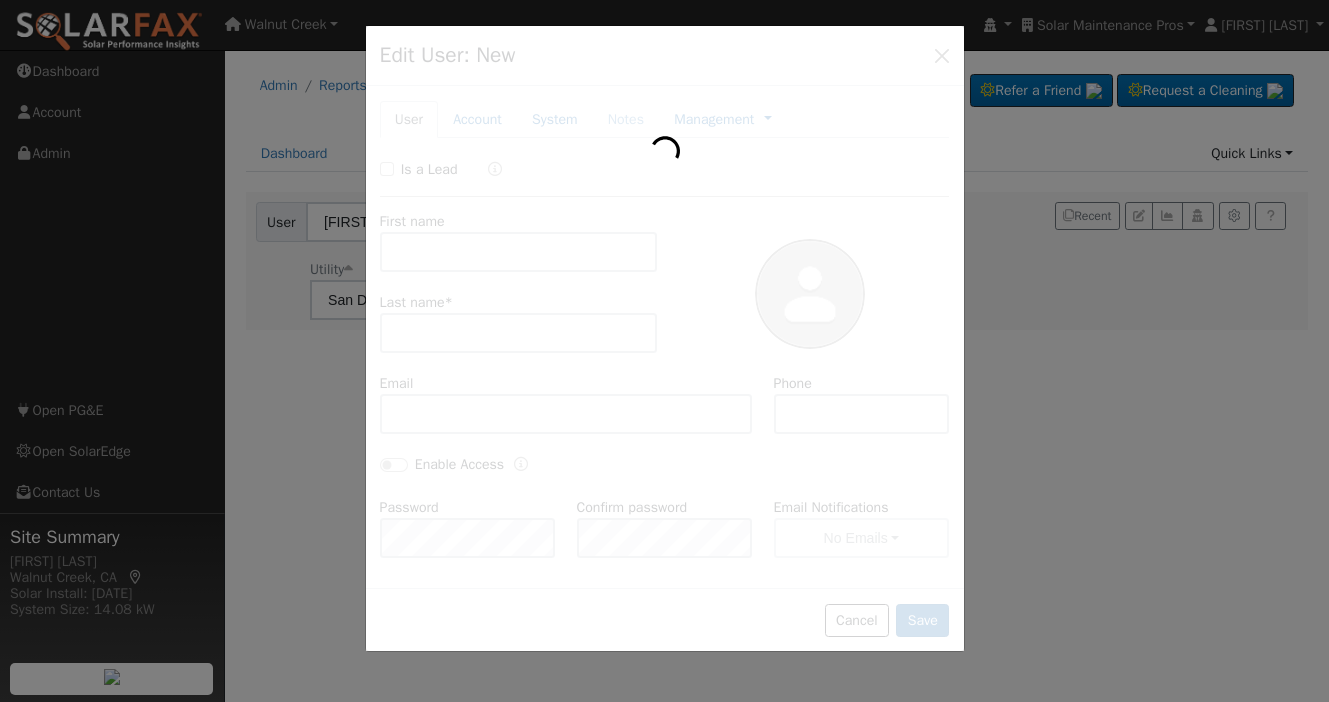 type on "pcastanon@bakerhomeenergy.com" 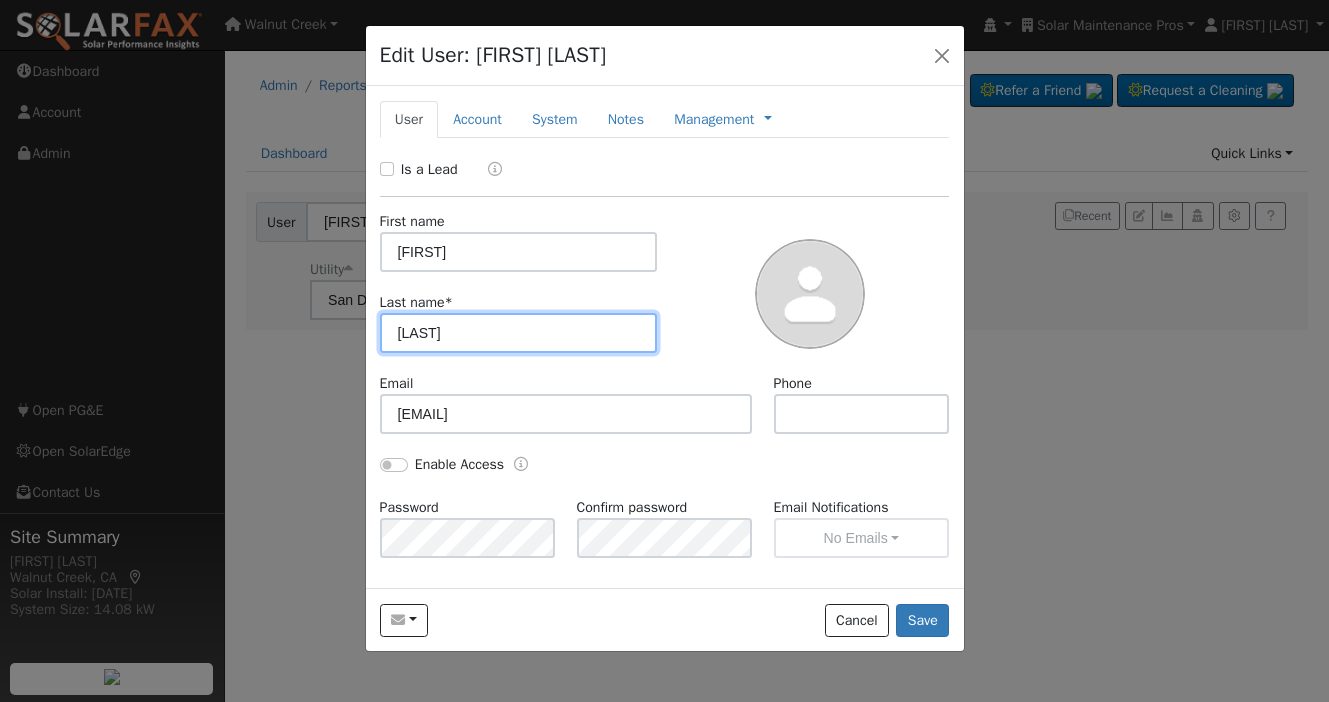 click on "Castanon" at bounding box center [519, 333] 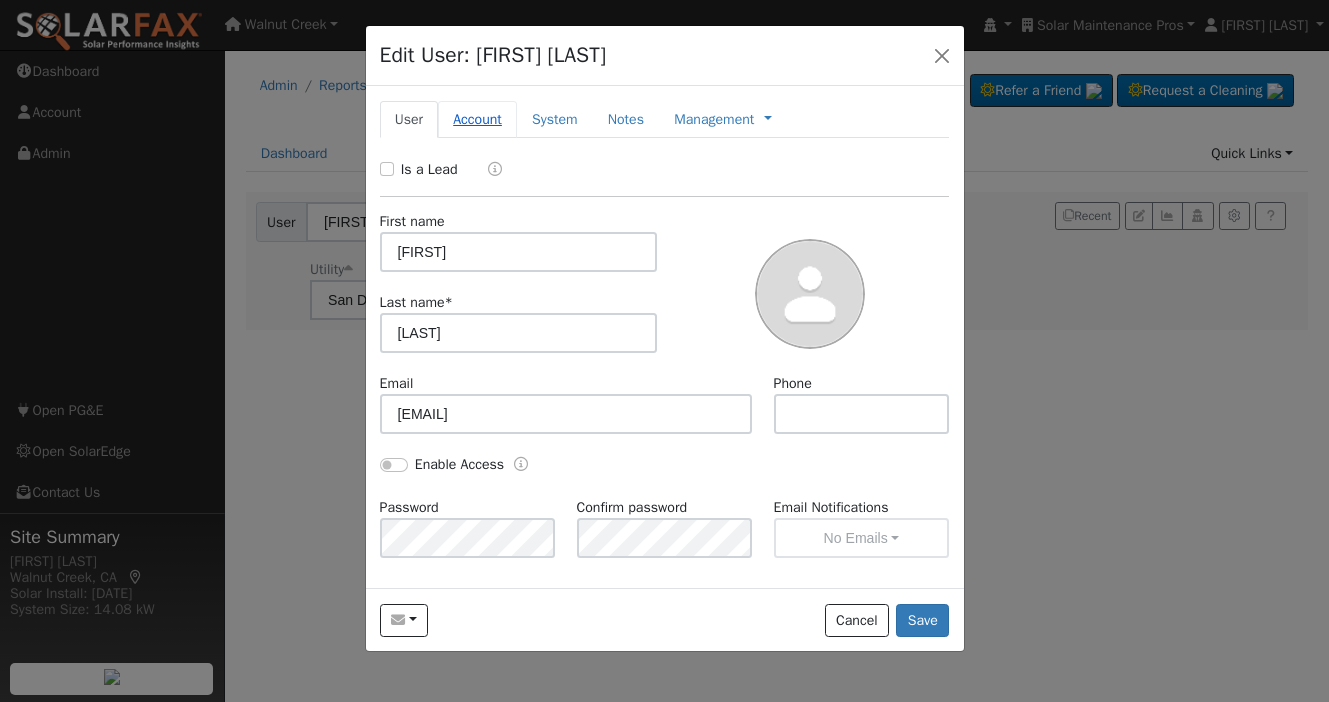 click on "Account" at bounding box center (477, 119) 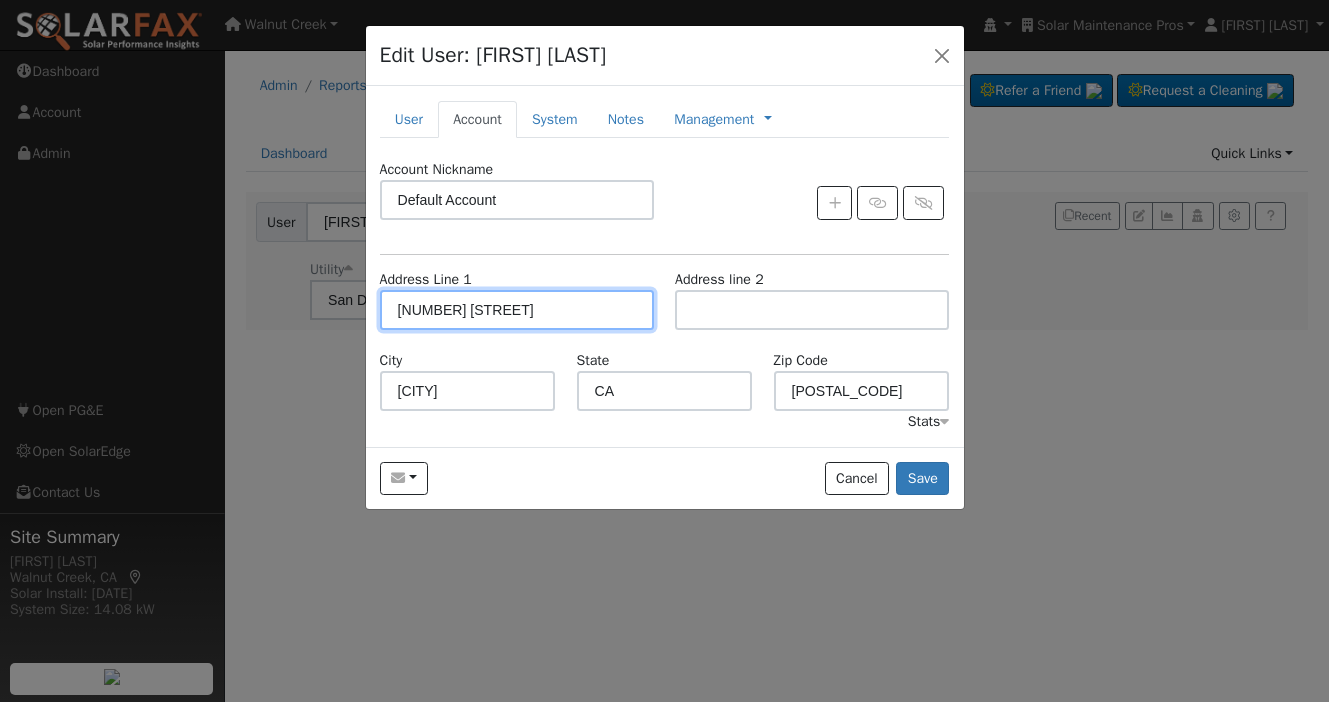 click on "1280 Lancer Glen" at bounding box center [517, 310] 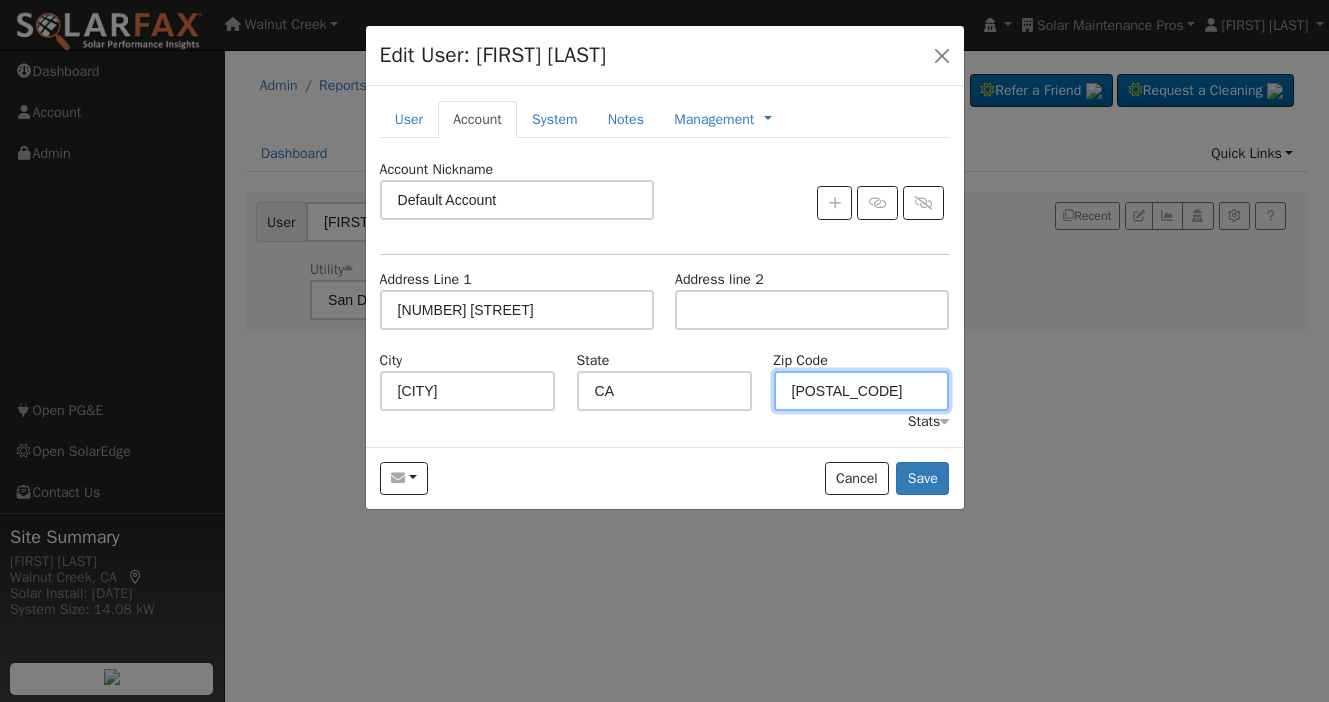 click on "92029" at bounding box center (862, 391) 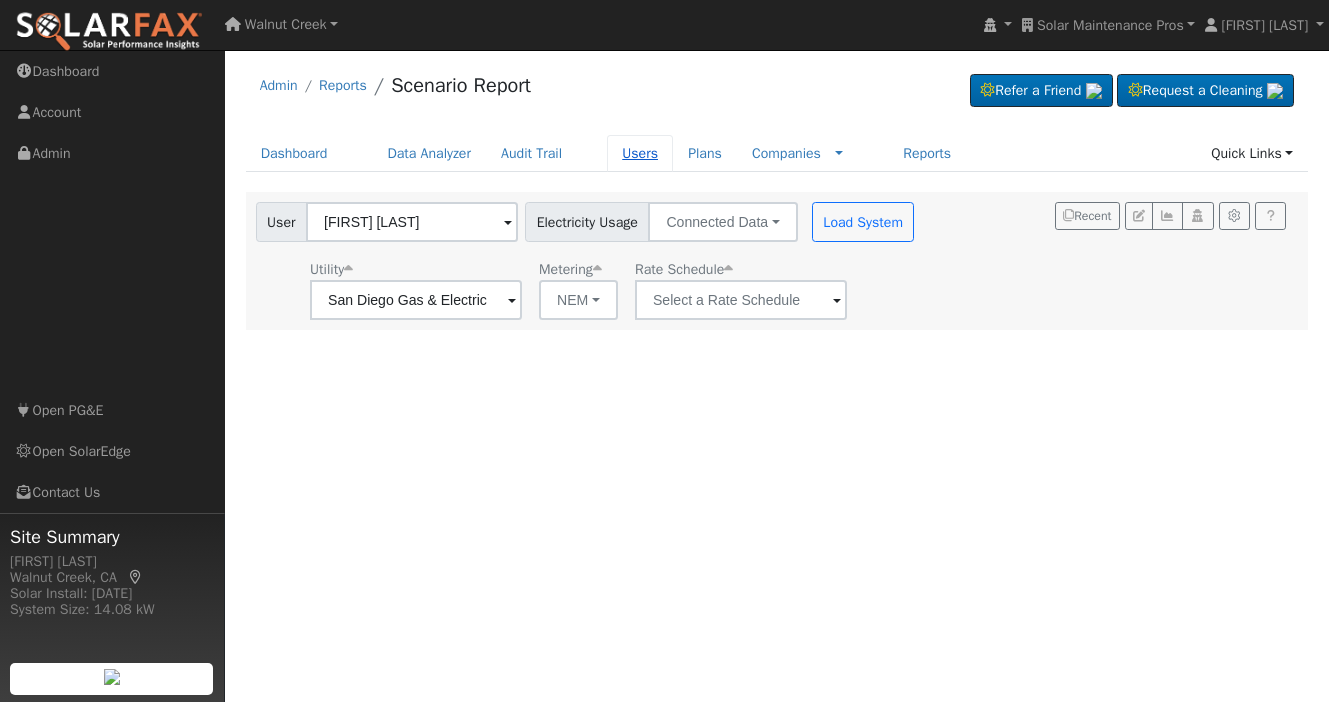 click on "Users" at bounding box center [640, 153] 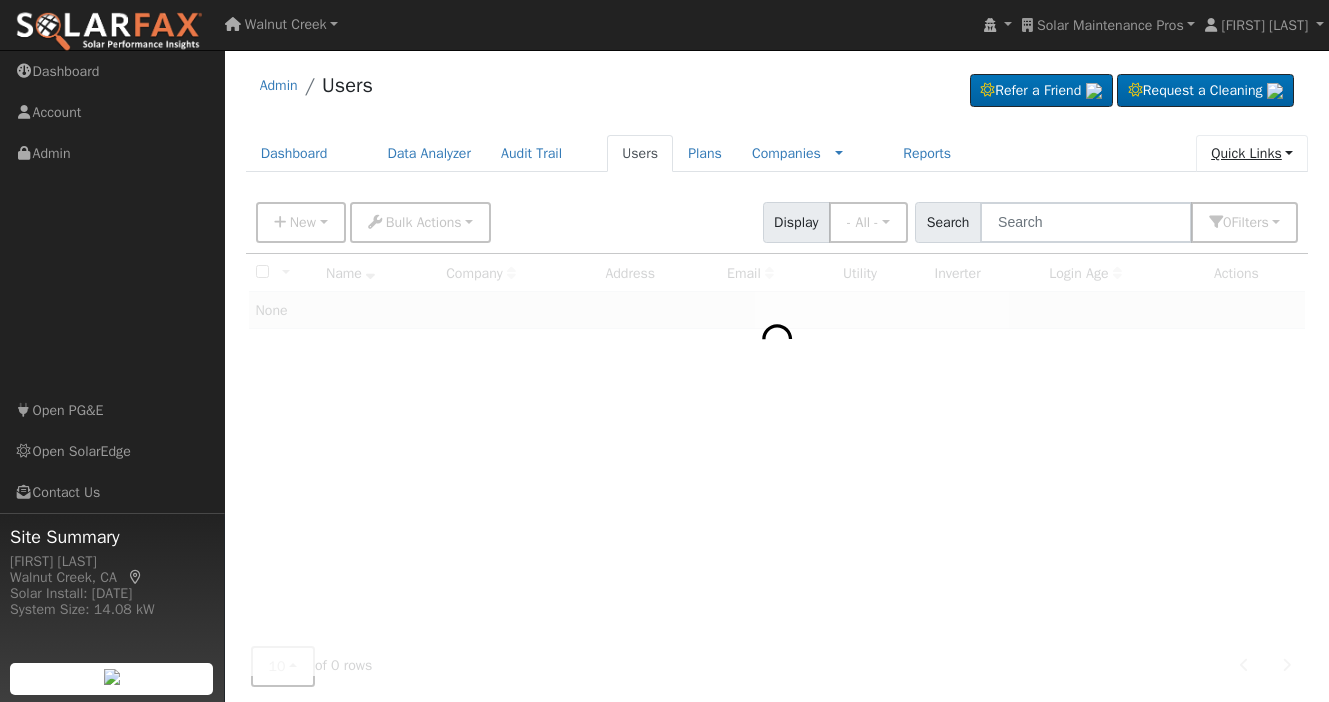 scroll, scrollTop: 0, scrollLeft: 0, axis: both 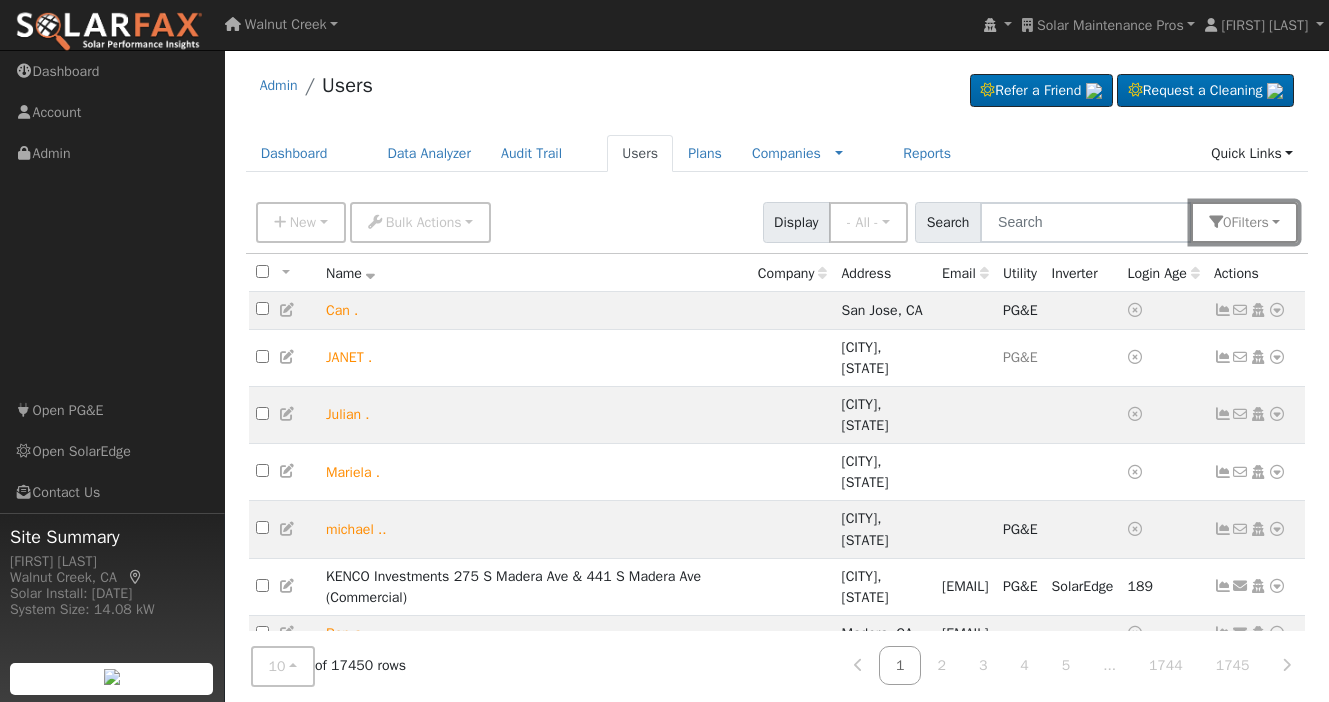 click on "Filter s" at bounding box center (1249, 222) 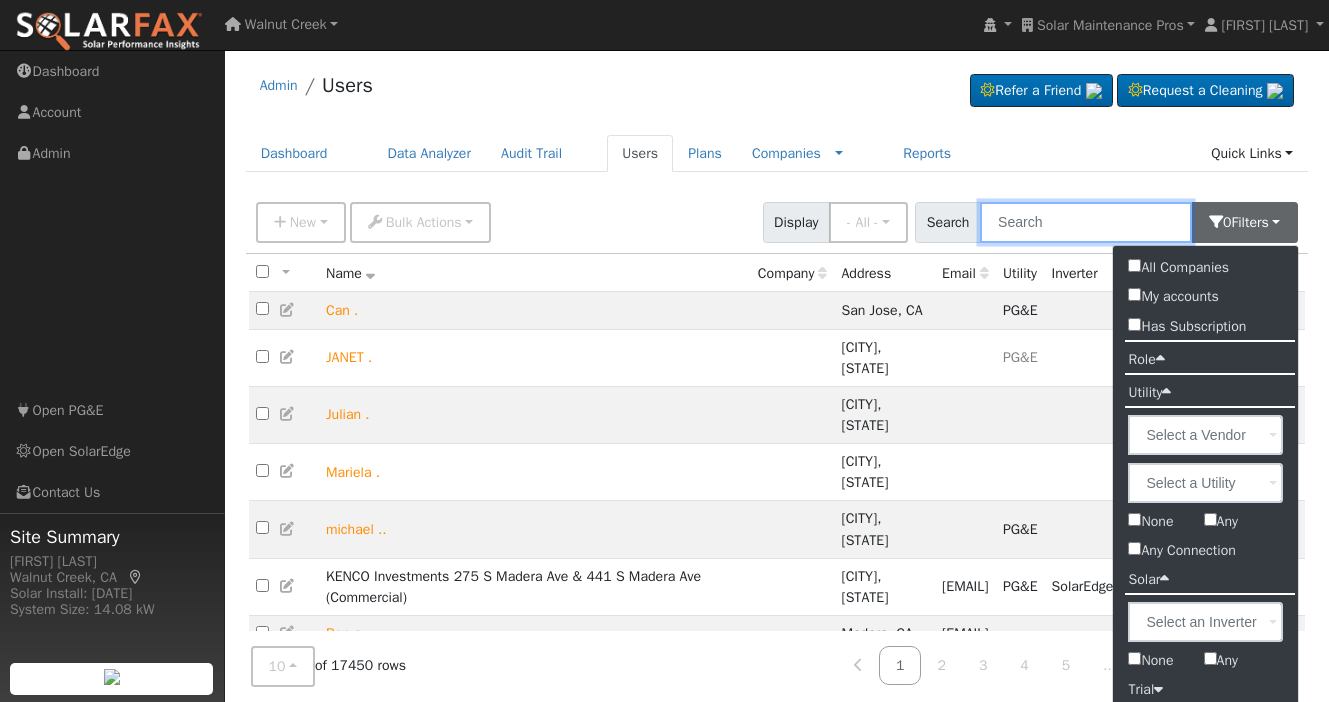 click at bounding box center (1086, 222) 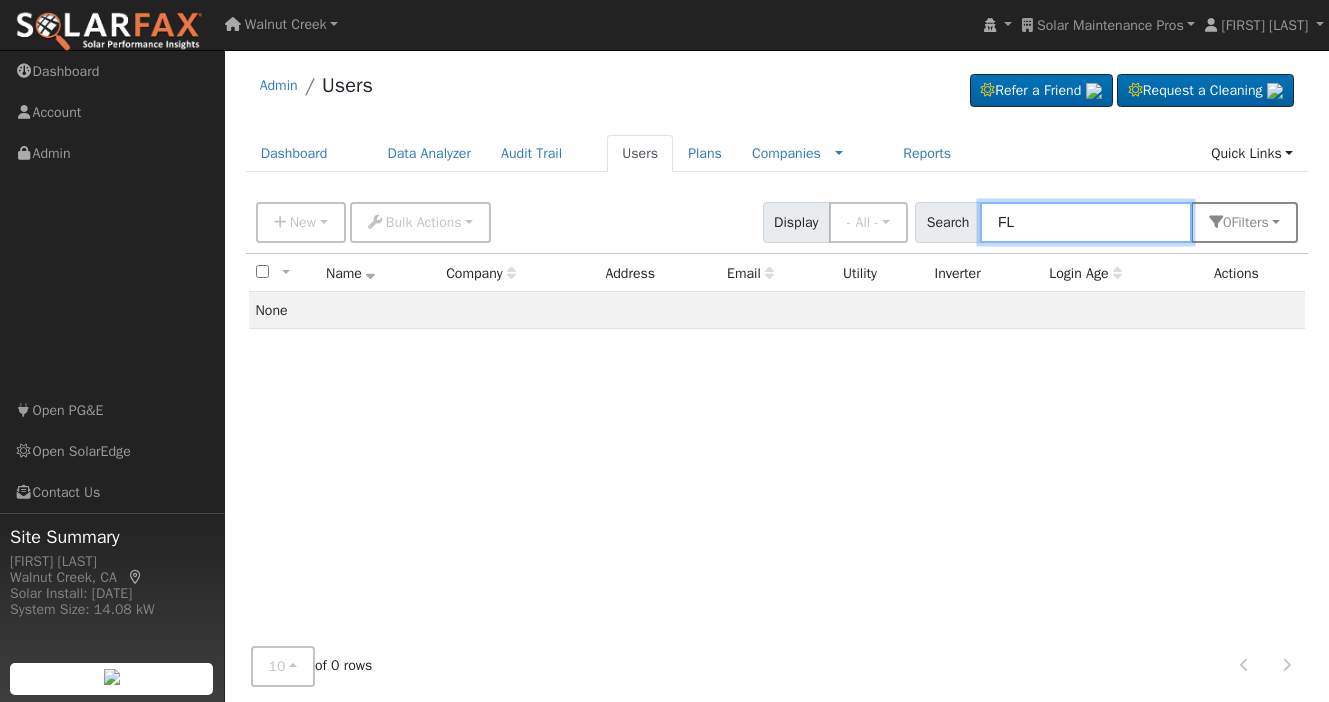 type on "FL" 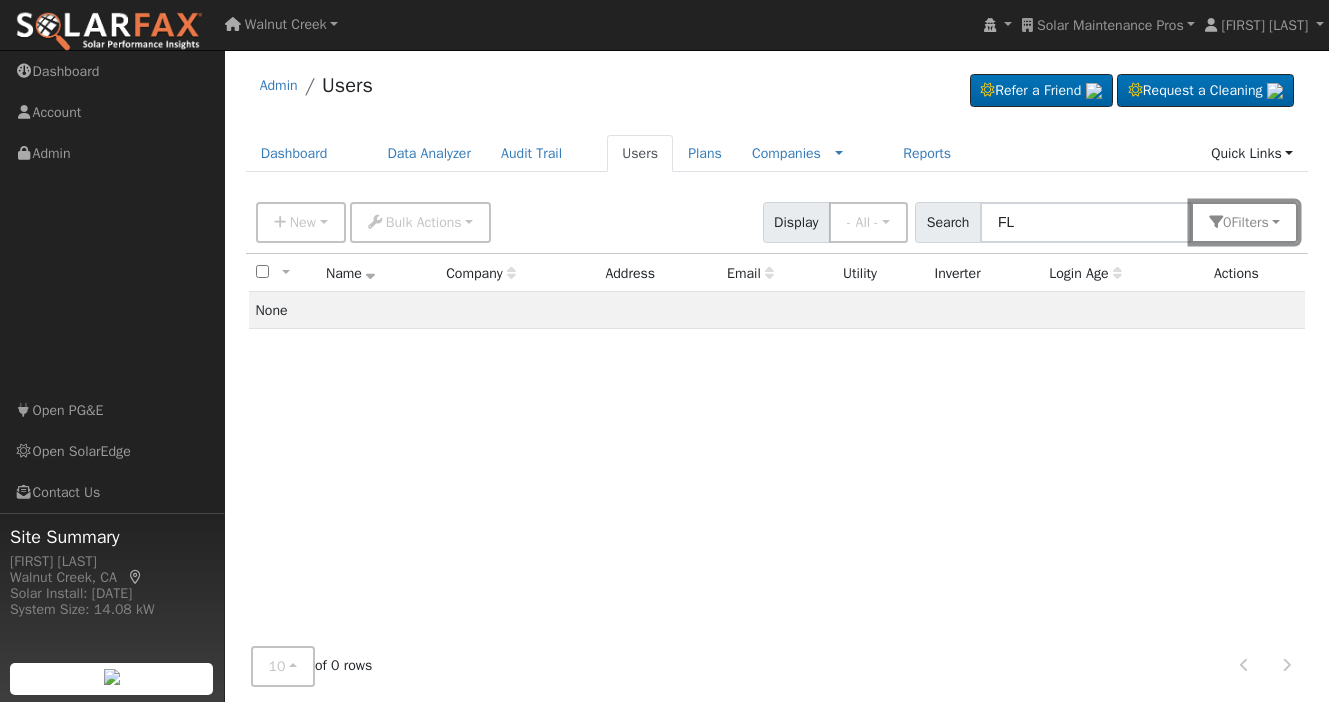 click on "Filter s" at bounding box center (1249, 222) 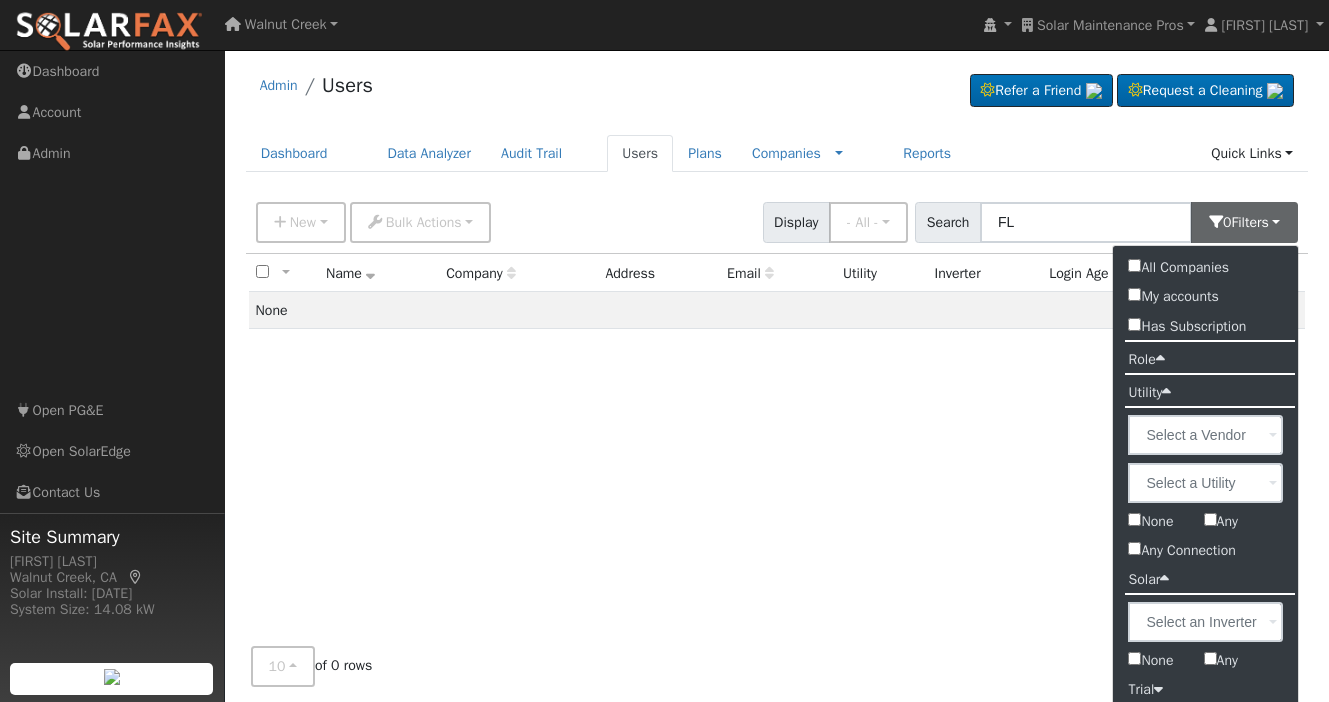 click on "All Companies" at bounding box center [1178, 267] 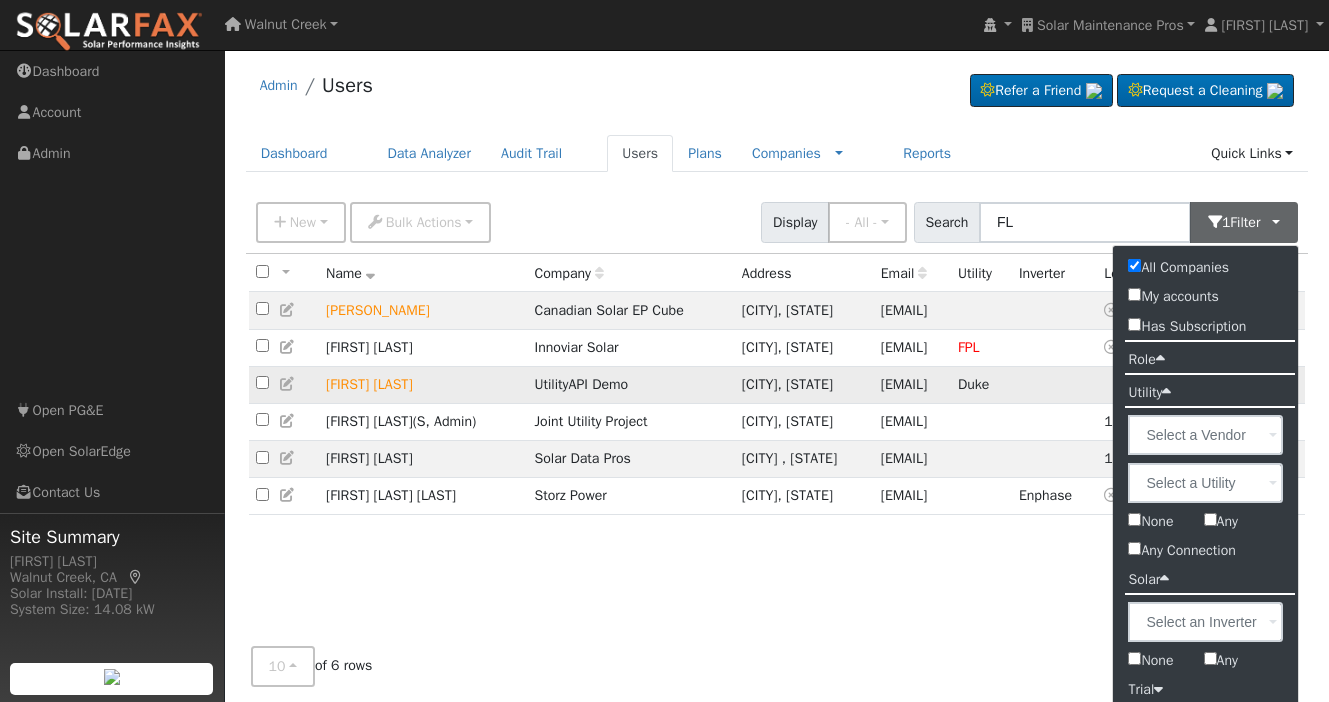click on "Thomas Evans" at bounding box center (423, 384) 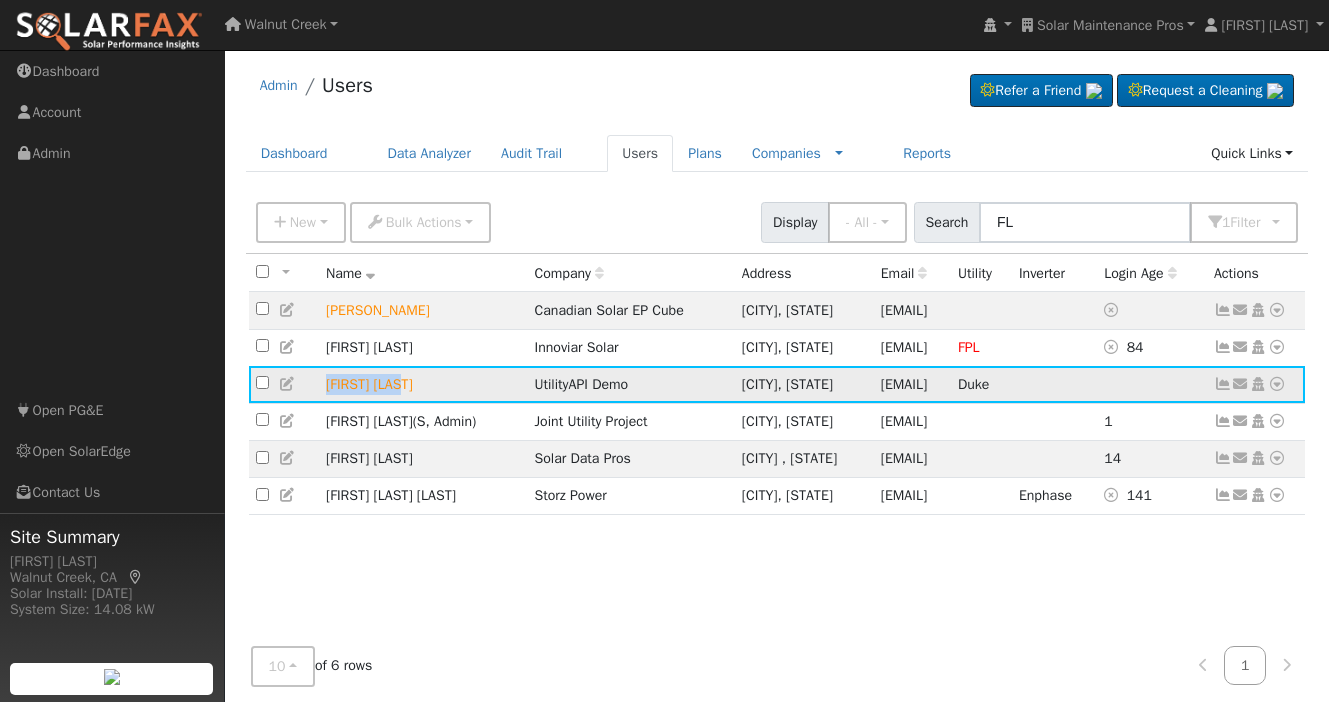 drag, startPoint x: 335, startPoint y: 435, endPoint x: 381, endPoint y: 435, distance: 46 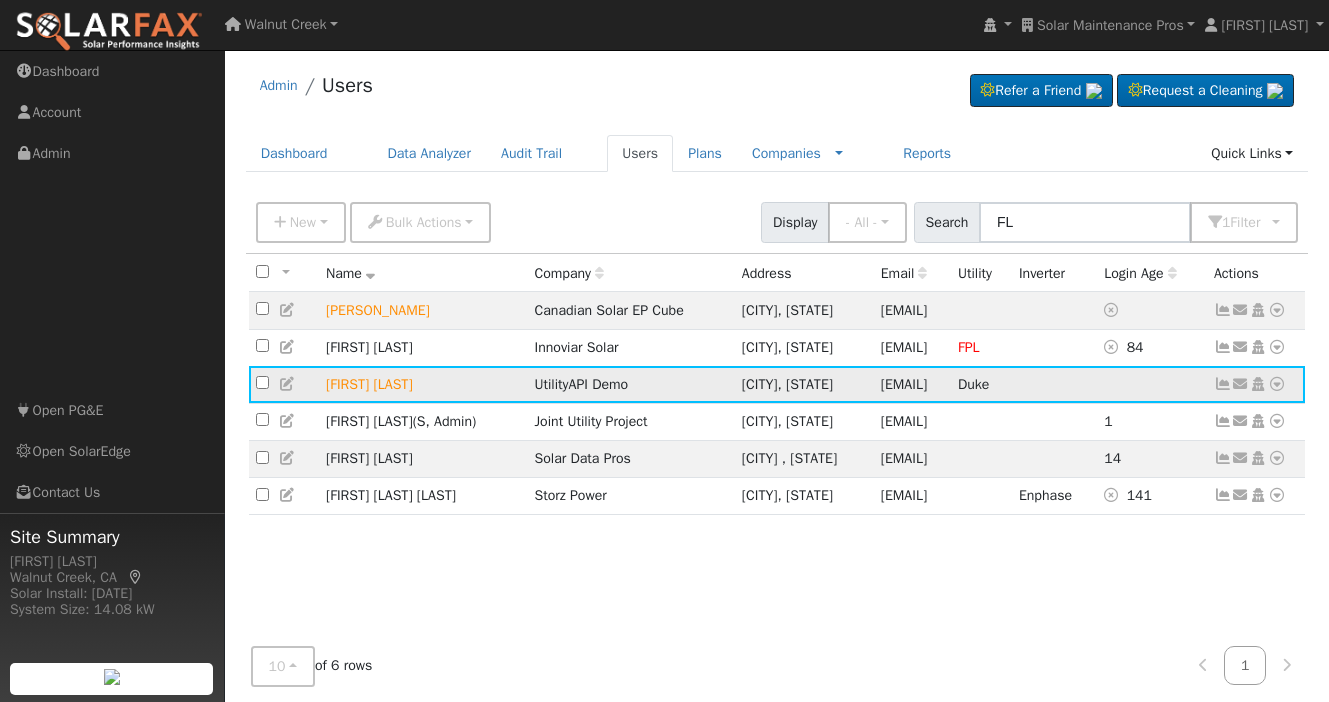 click at bounding box center [288, 384] 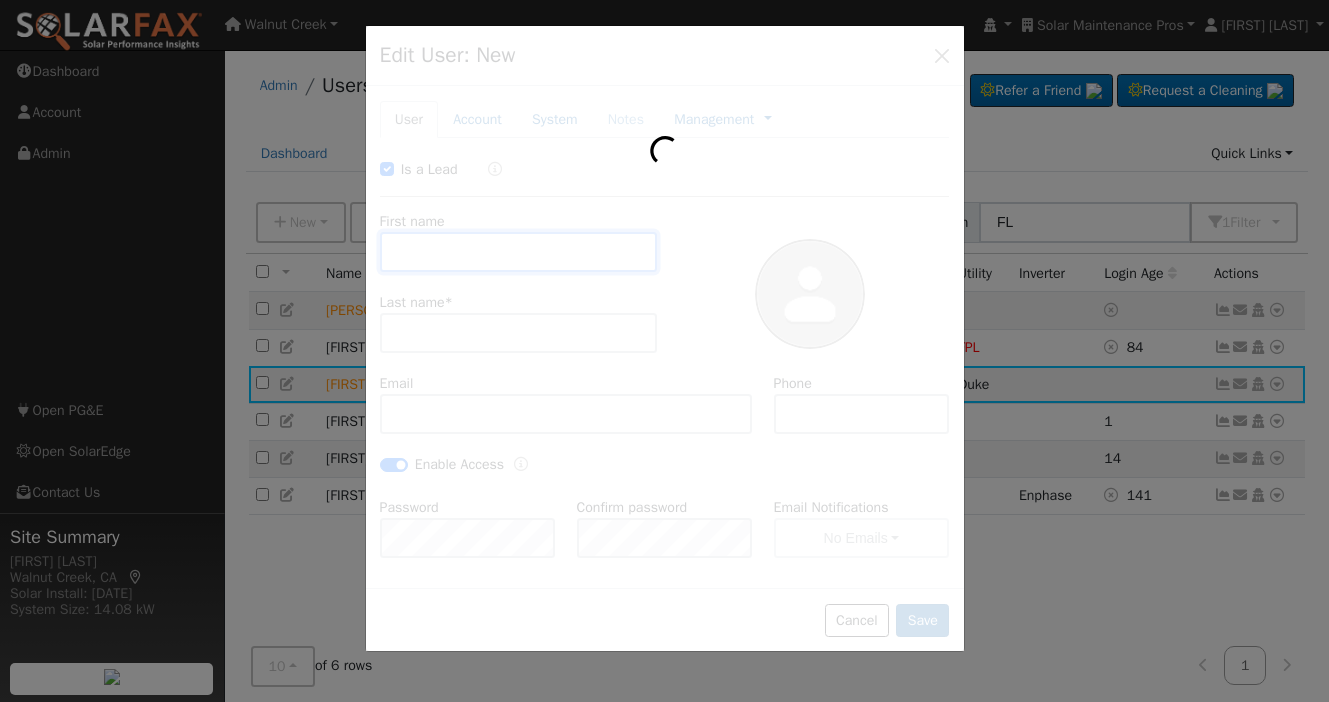 checkbox on "true" 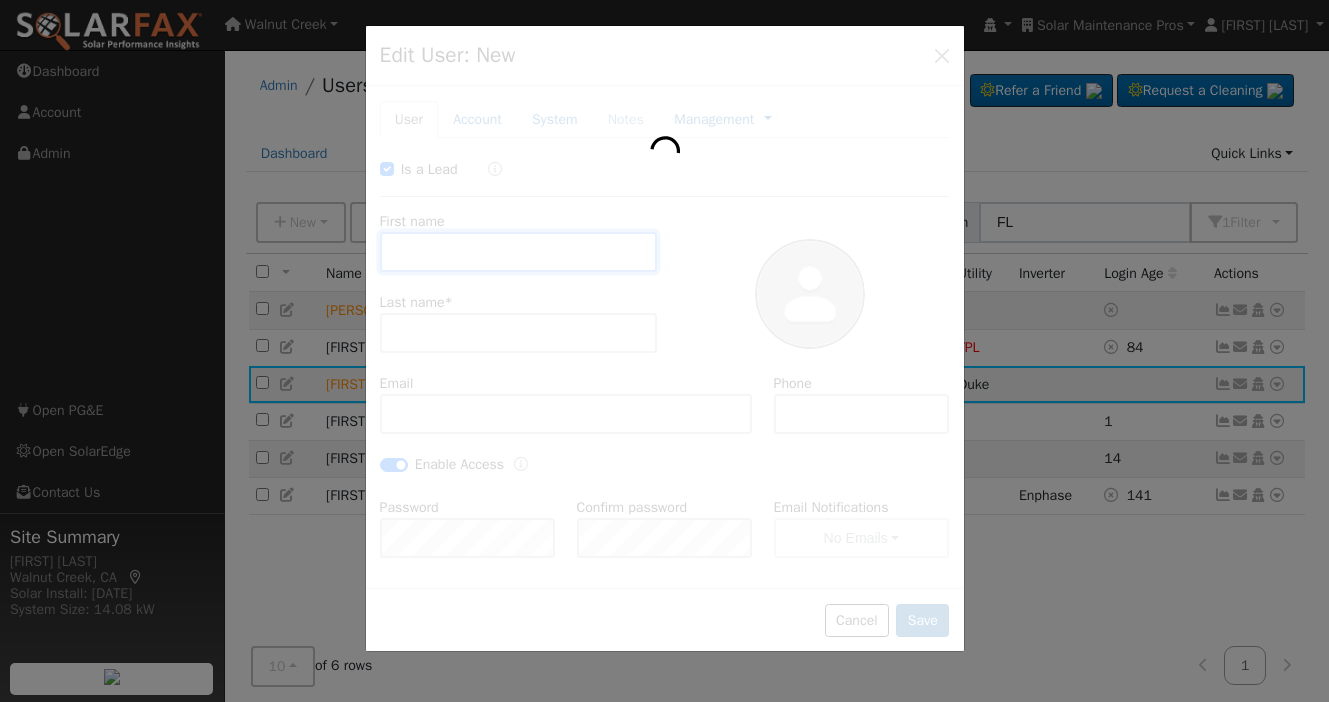 type on "Thomas" 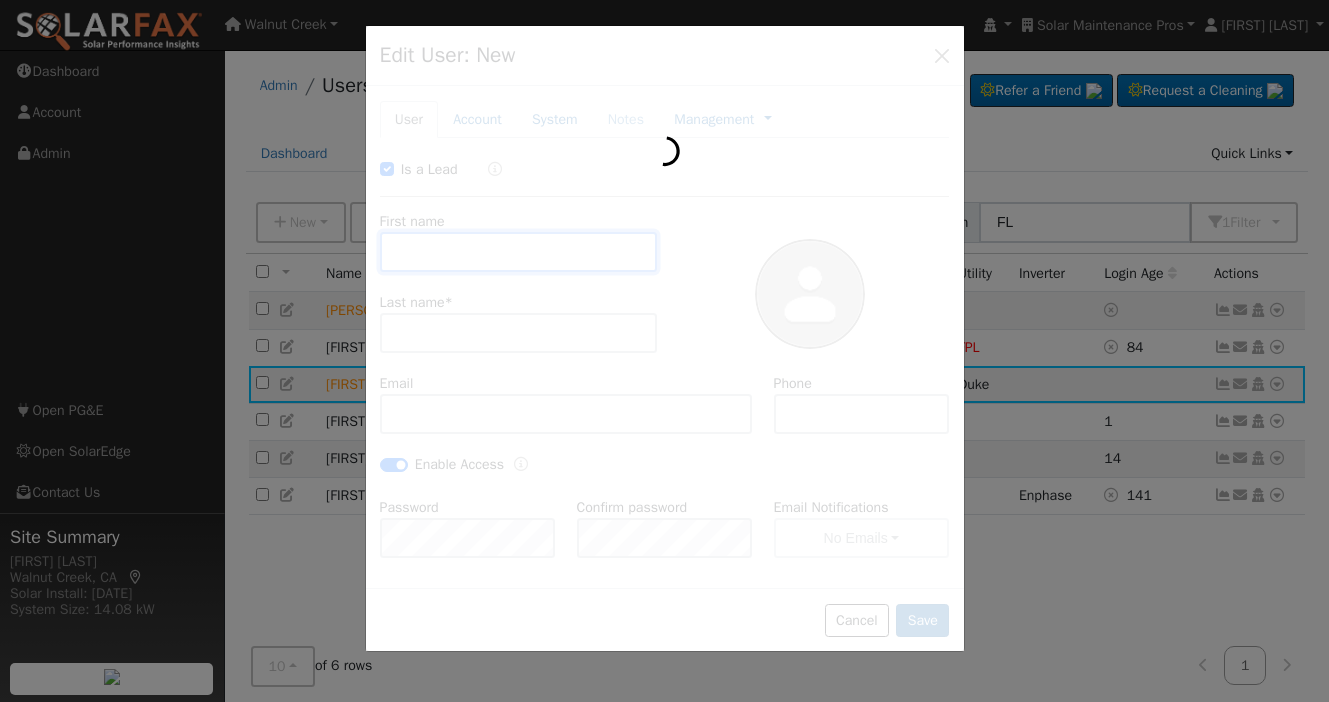 type on "Evans" 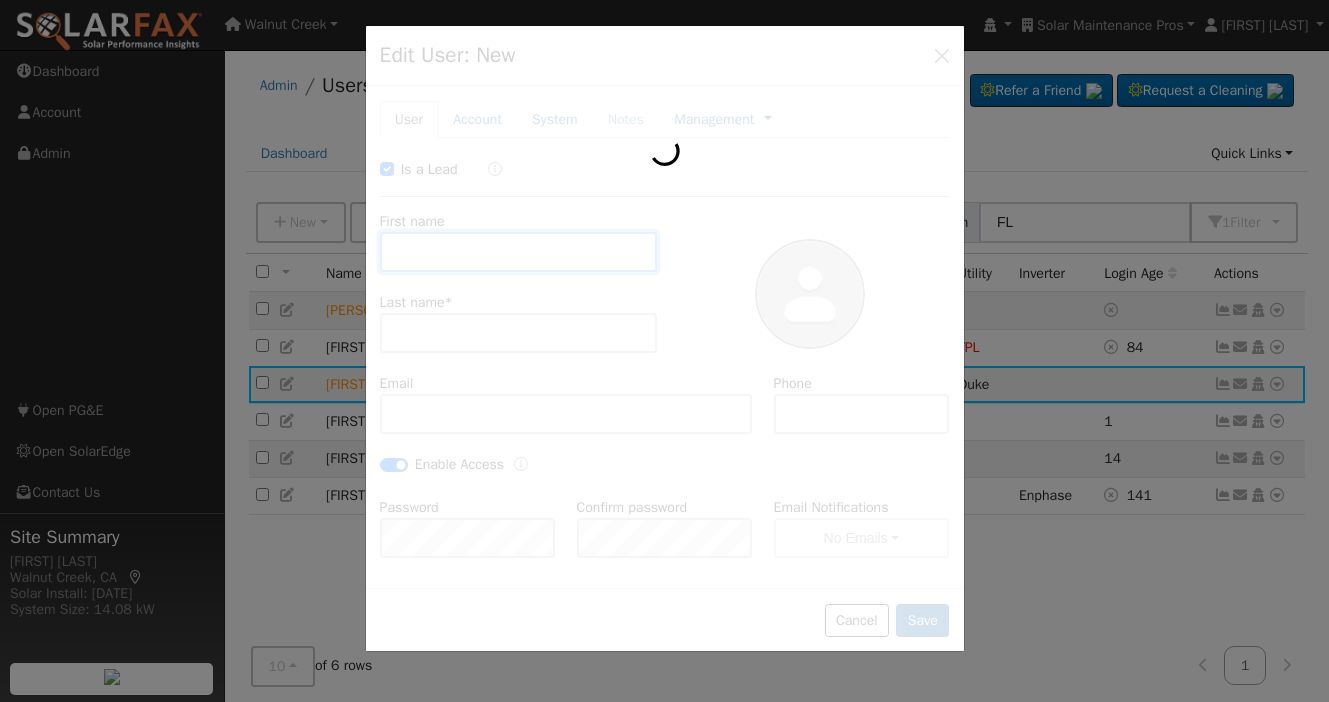 type on "brad+uapi-thomasevans@solardatapros.com" 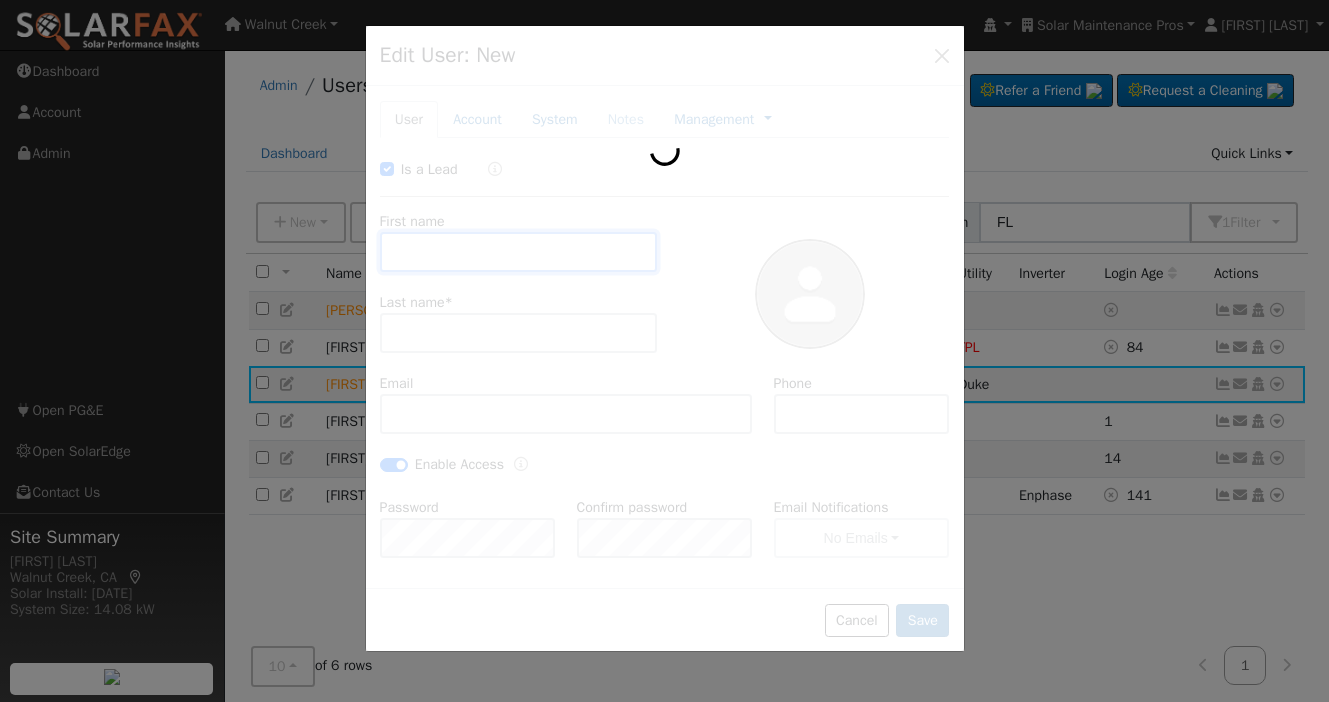checkbox on "true" 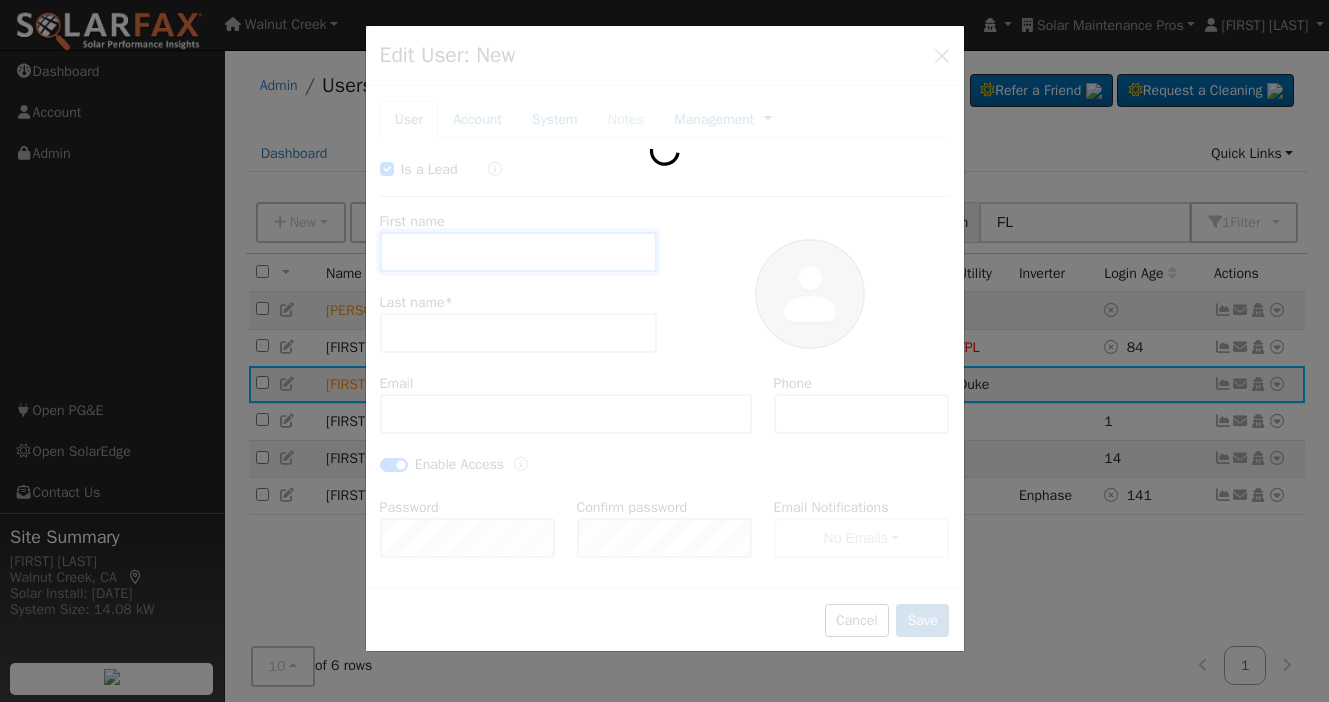 type on "Default Account" 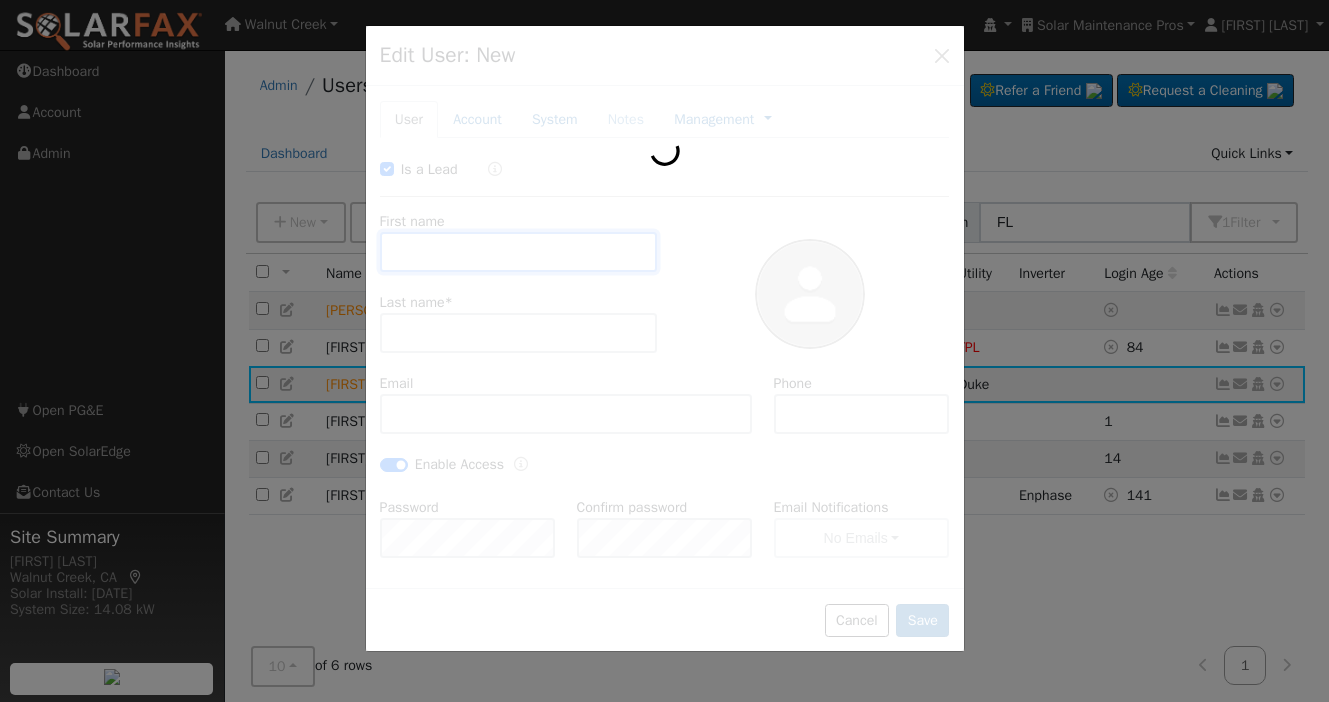 type on "1657 Marsh Pointe Dr" 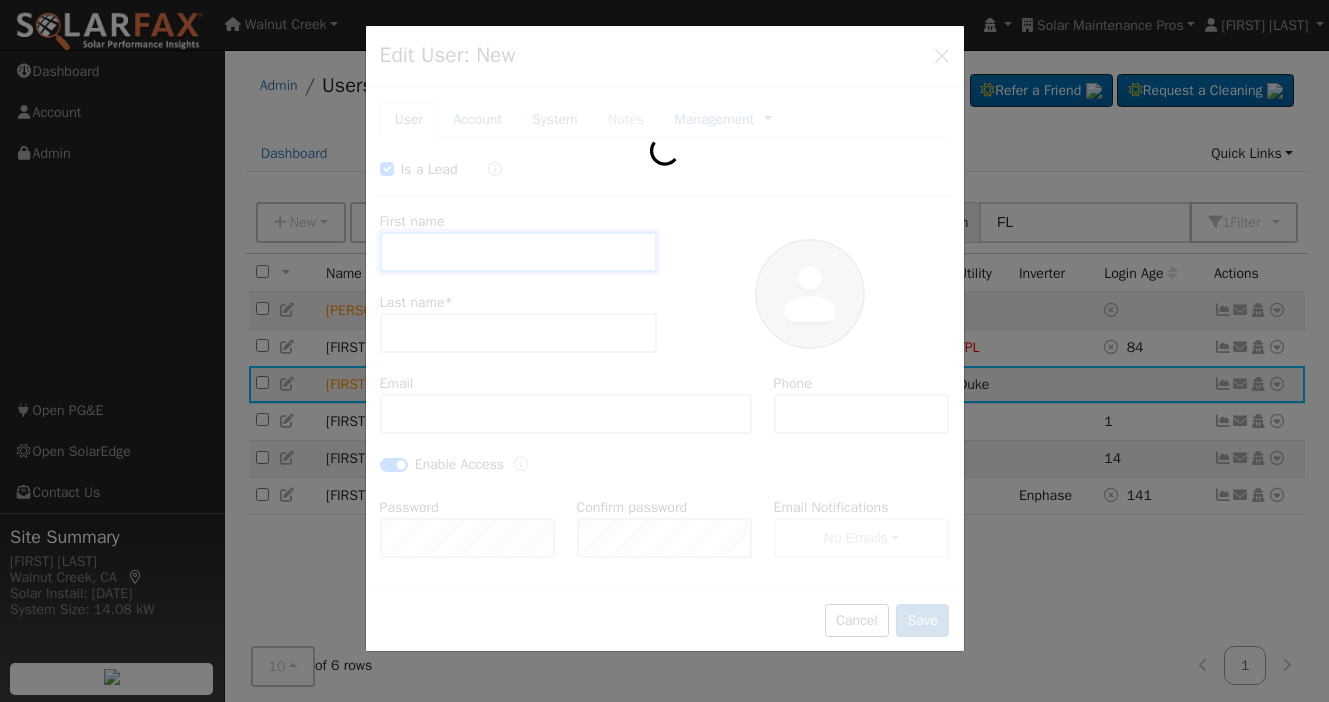 type on "Groveland" 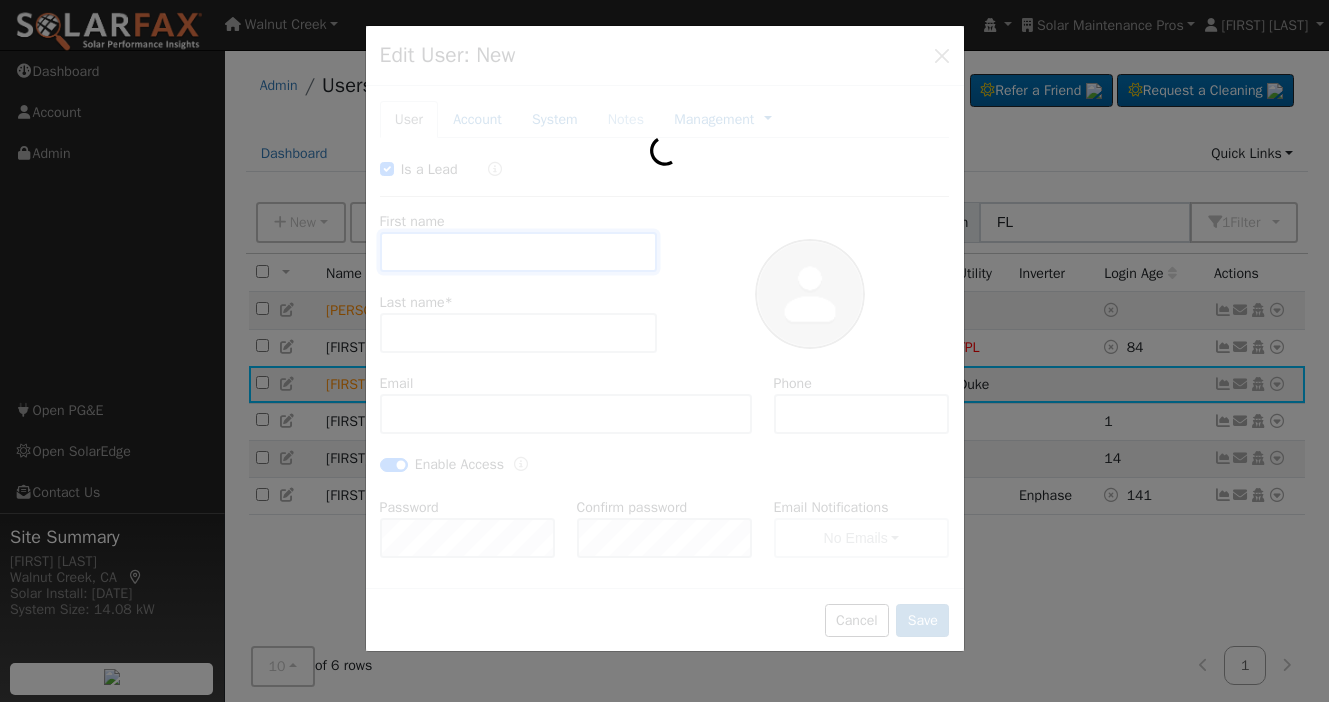 type on "FL" 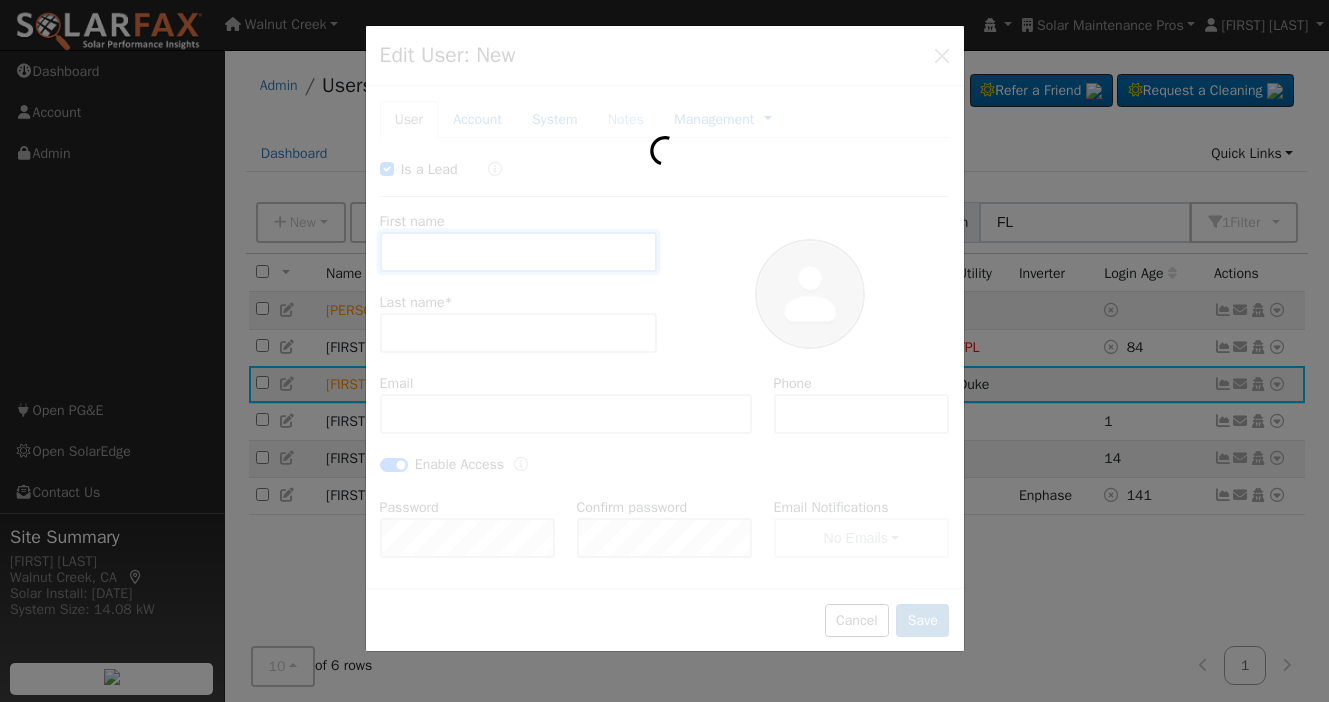 type on "34736" 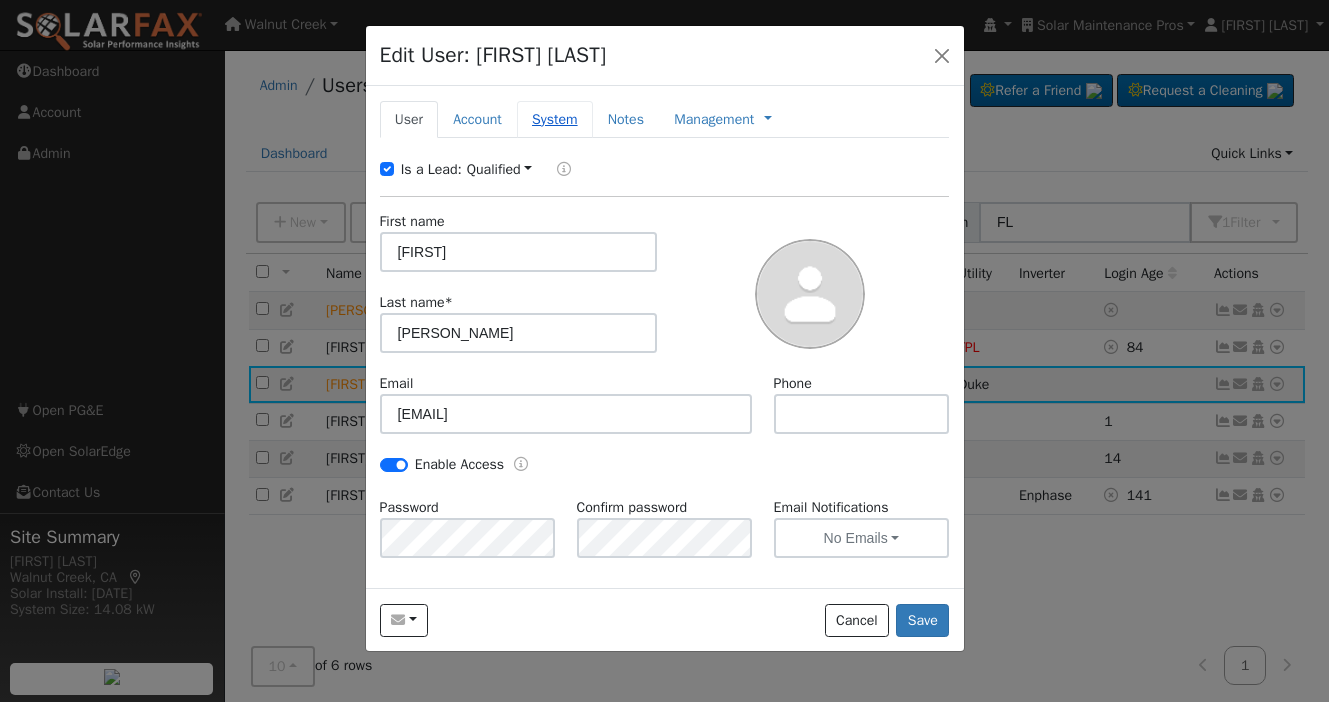 click on "System" at bounding box center (555, 119) 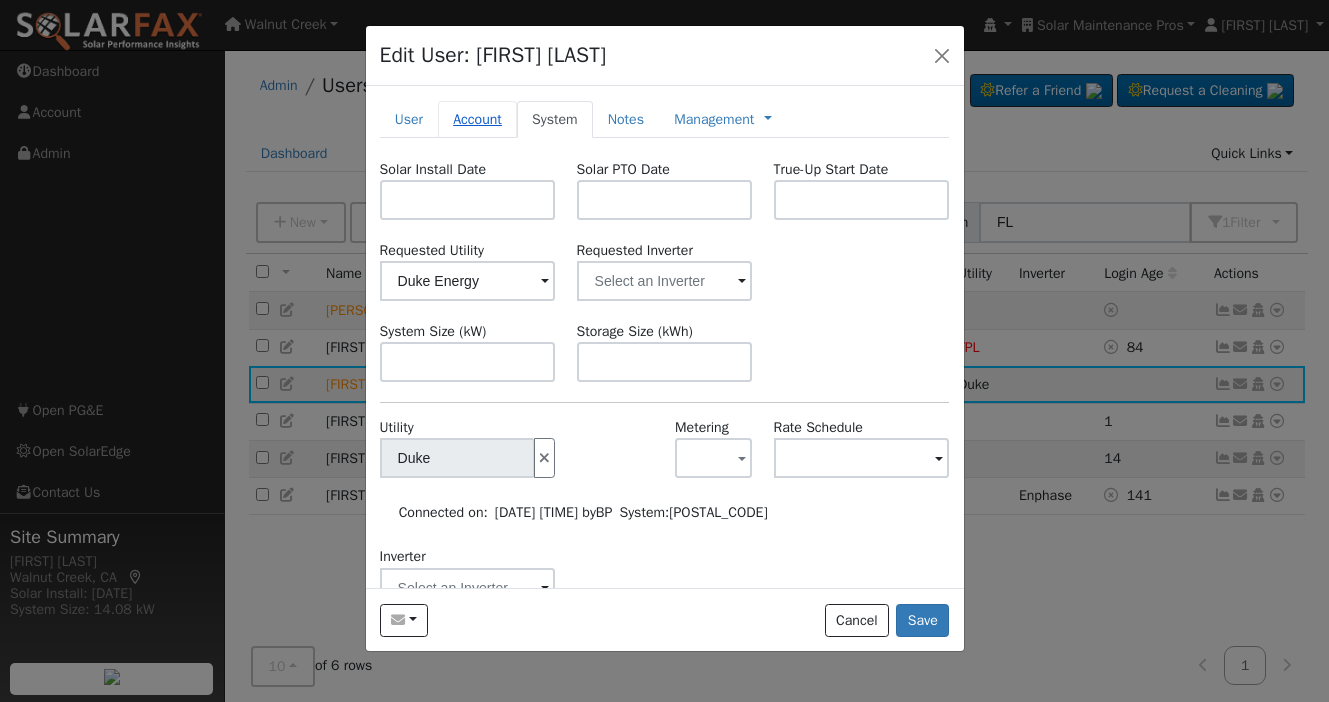 click on "Account" at bounding box center (477, 119) 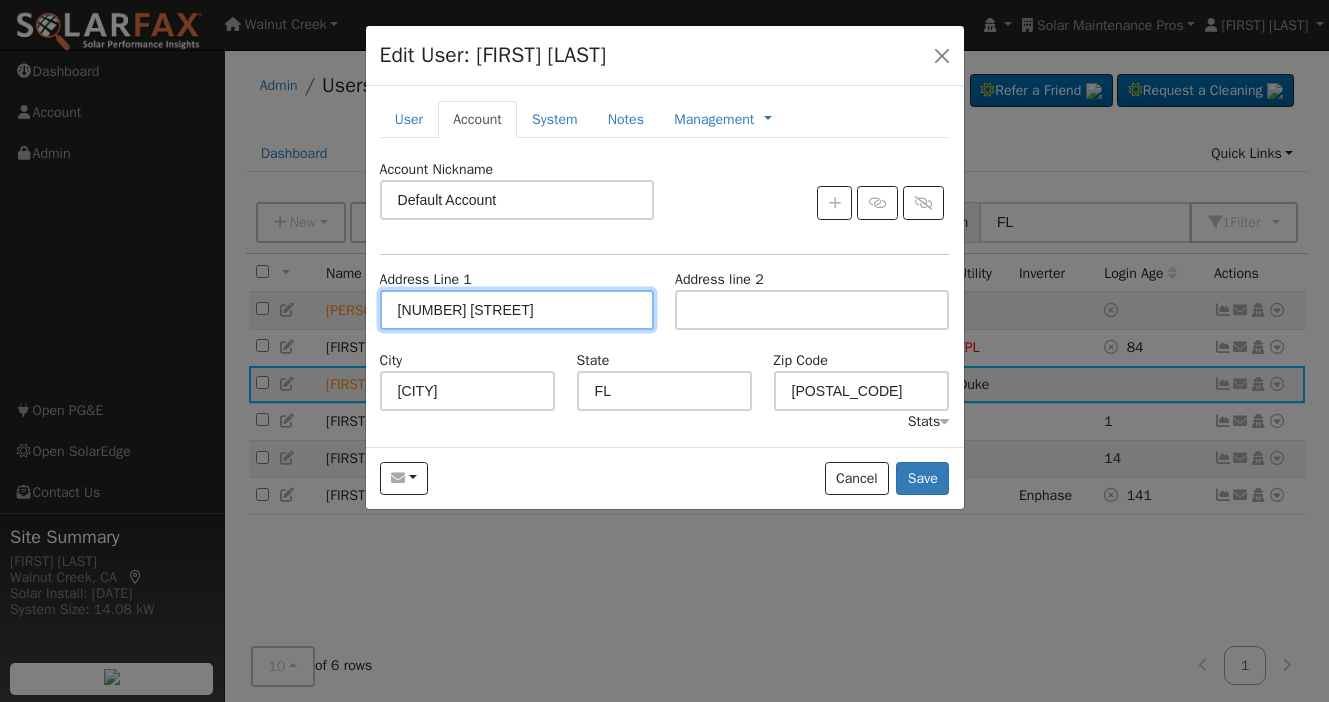click on "1657 Marsh Pointe Dr" at bounding box center [517, 310] 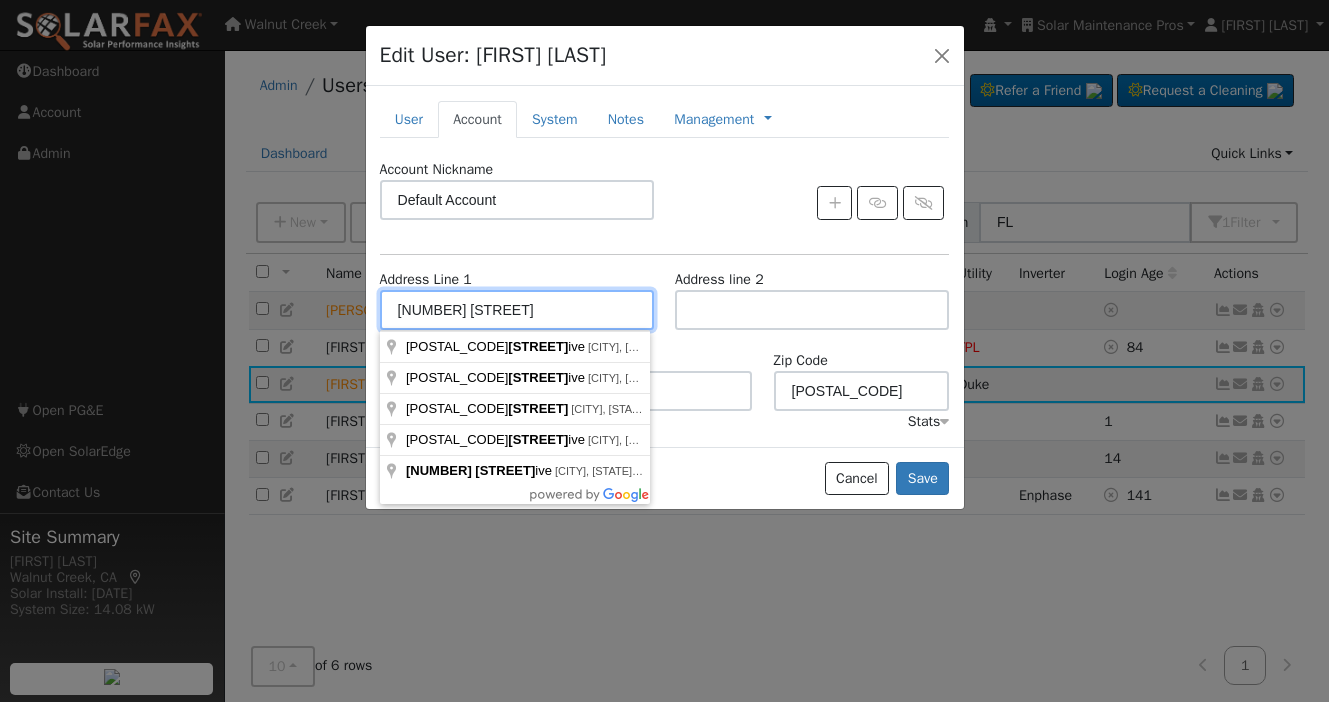 click on "1657 Marsh Pointe Dr" at bounding box center (517, 310) 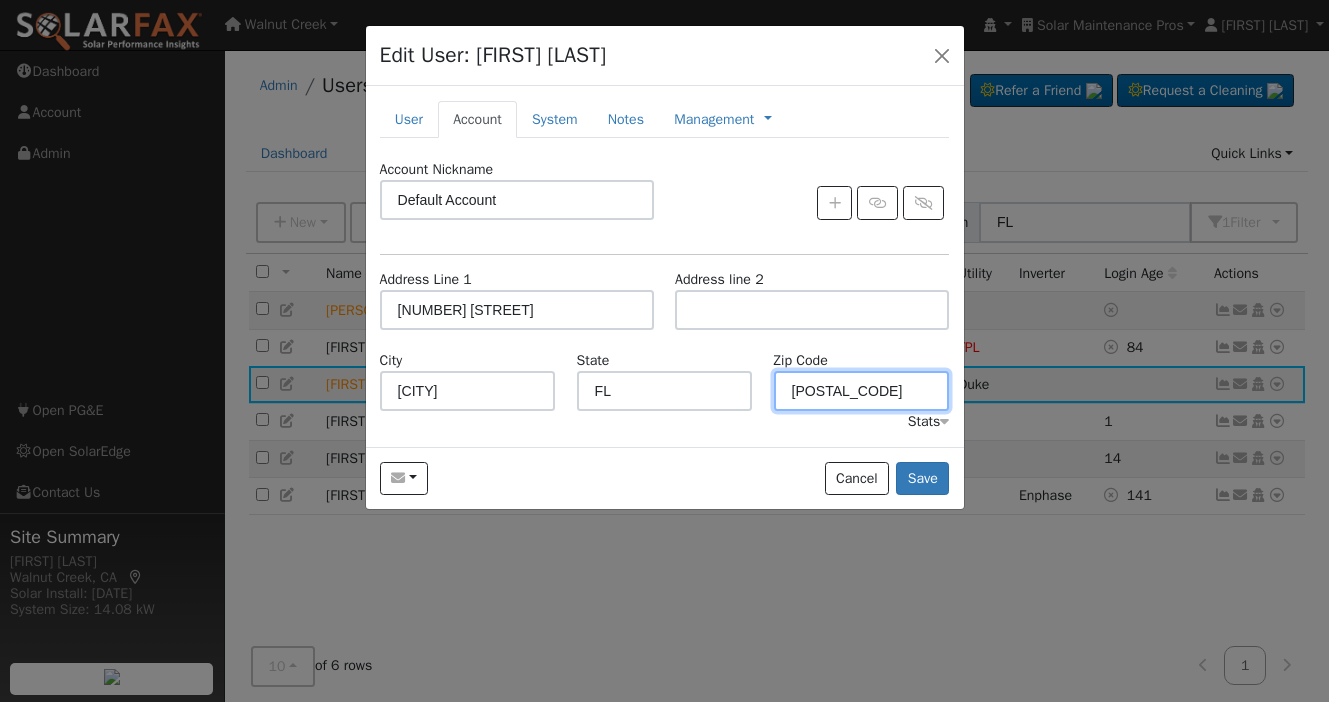 click on "34736" at bounding box center (862, 391) 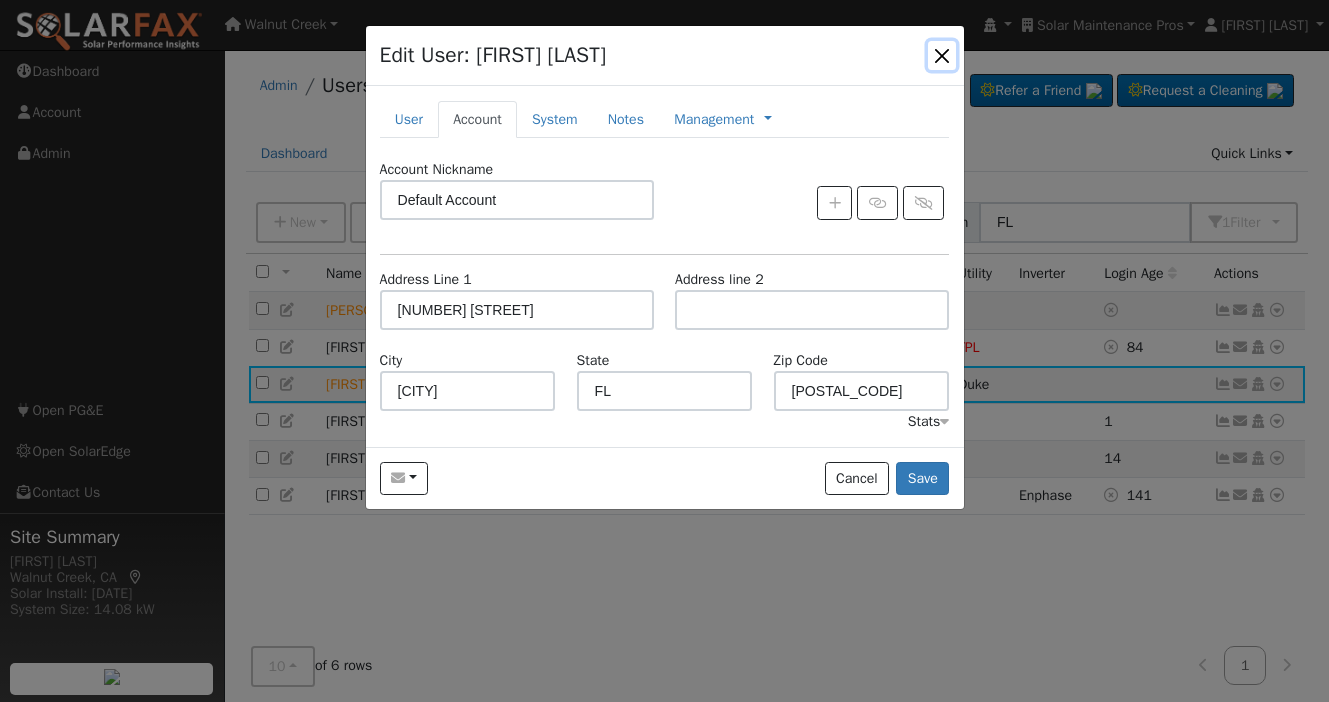 click at bounding box center (942, 55) 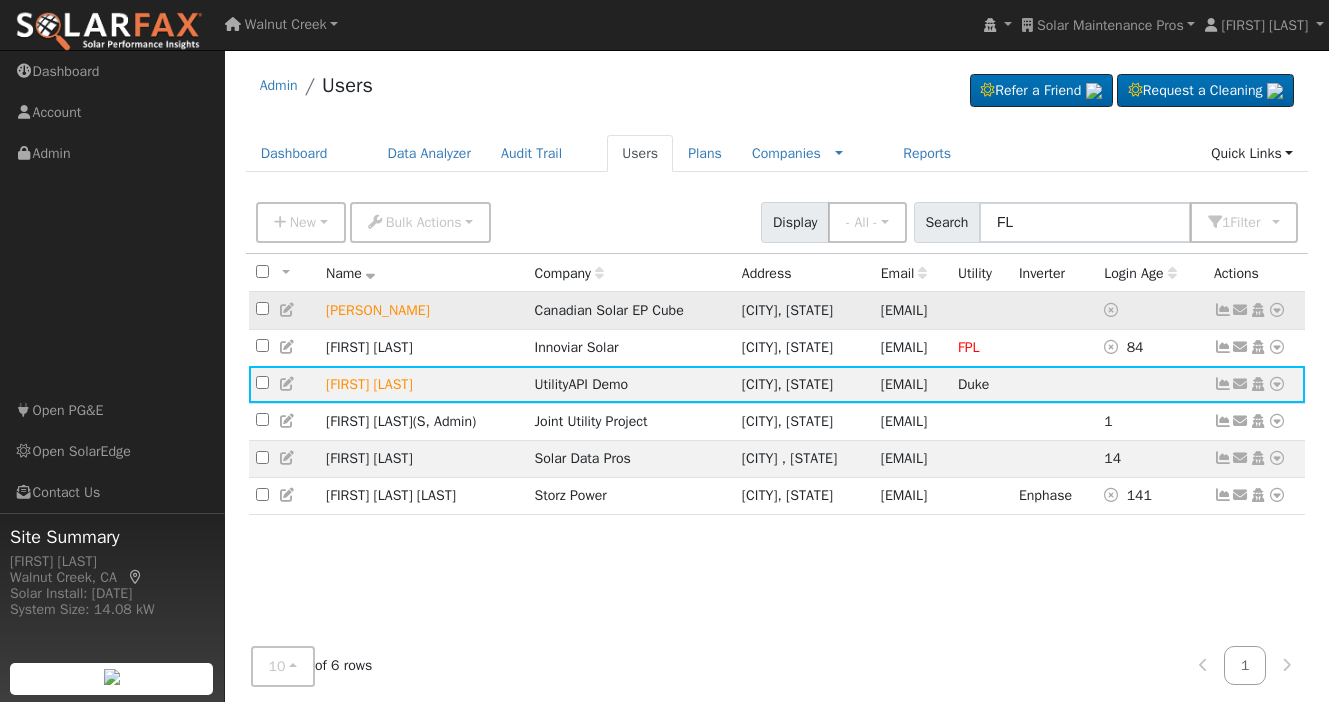 click at bounding box center (288, 310) 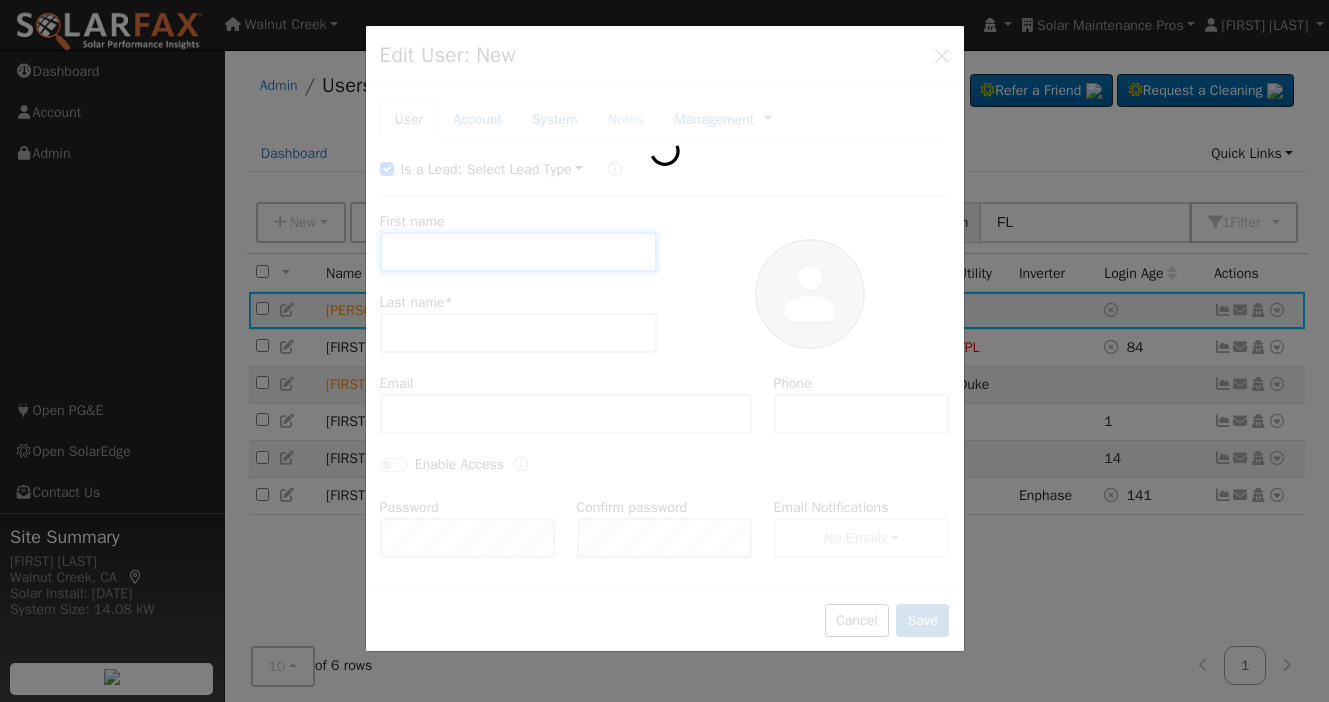 type on "Test" 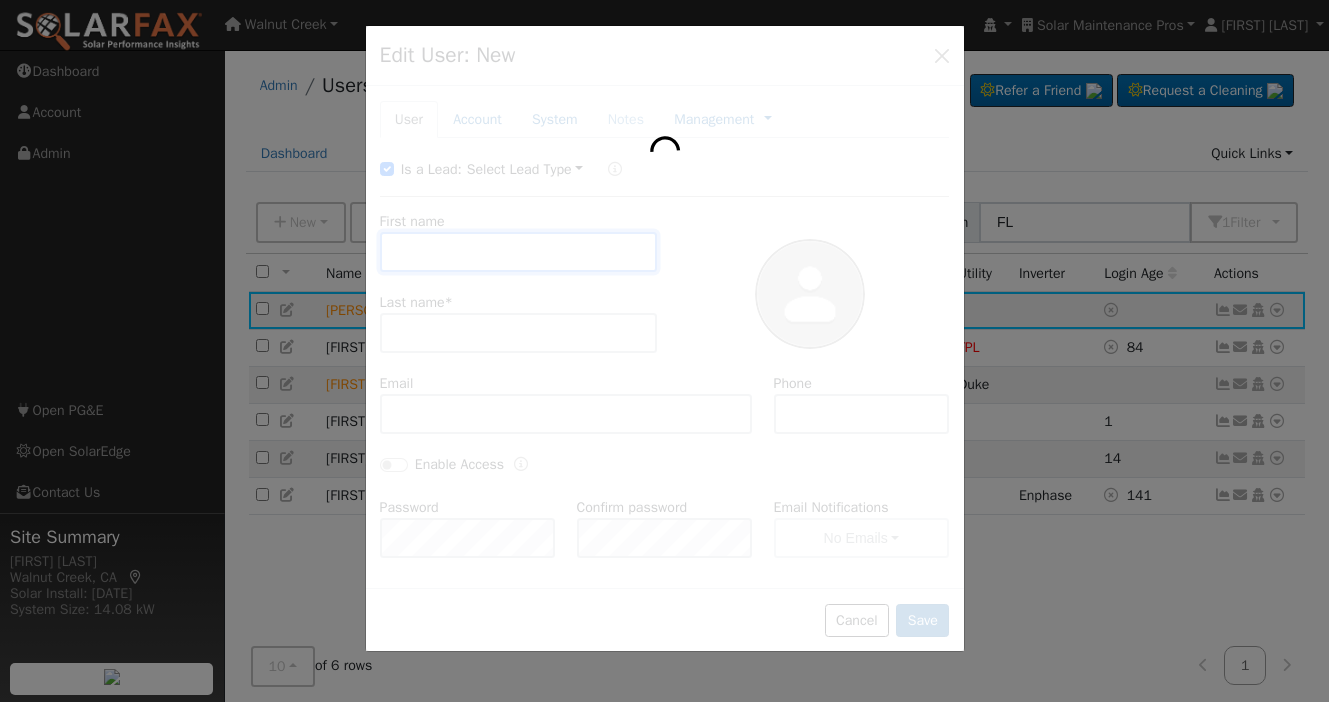 type on "tEST@tESTa.COM" 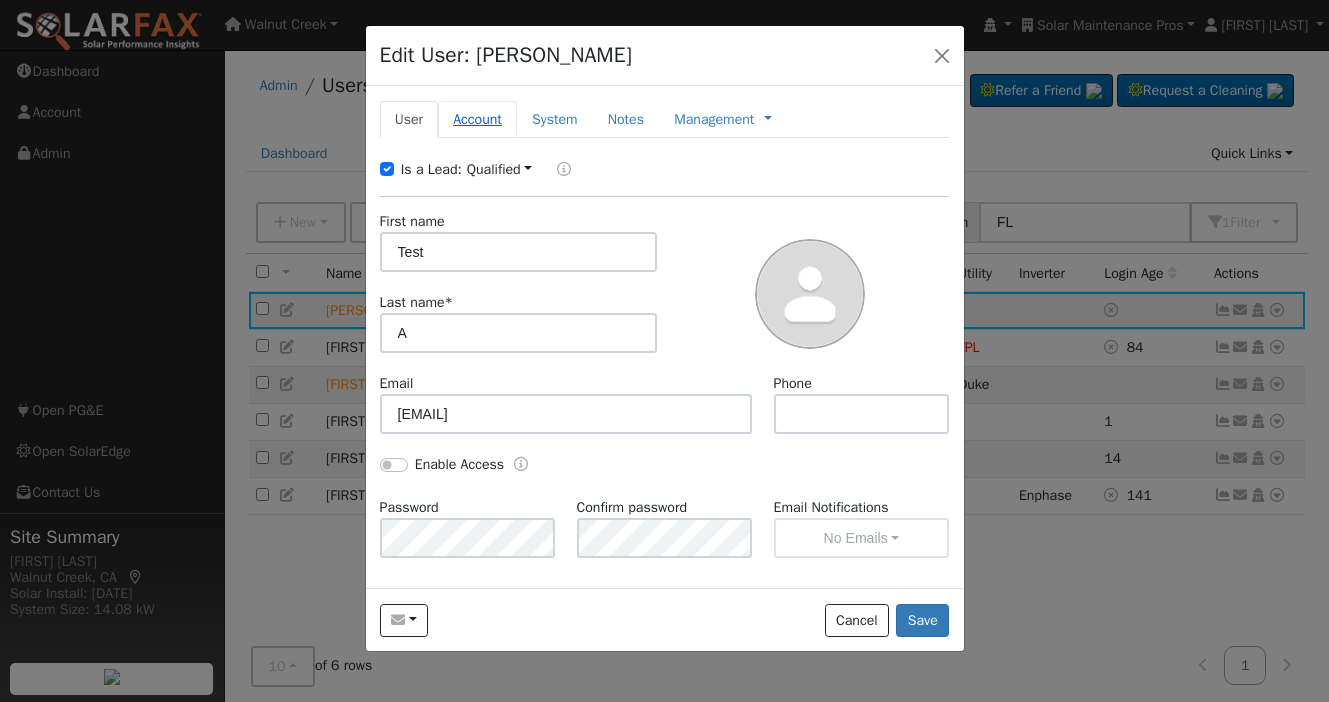 click on "Account" at bounding box center (477, 119) 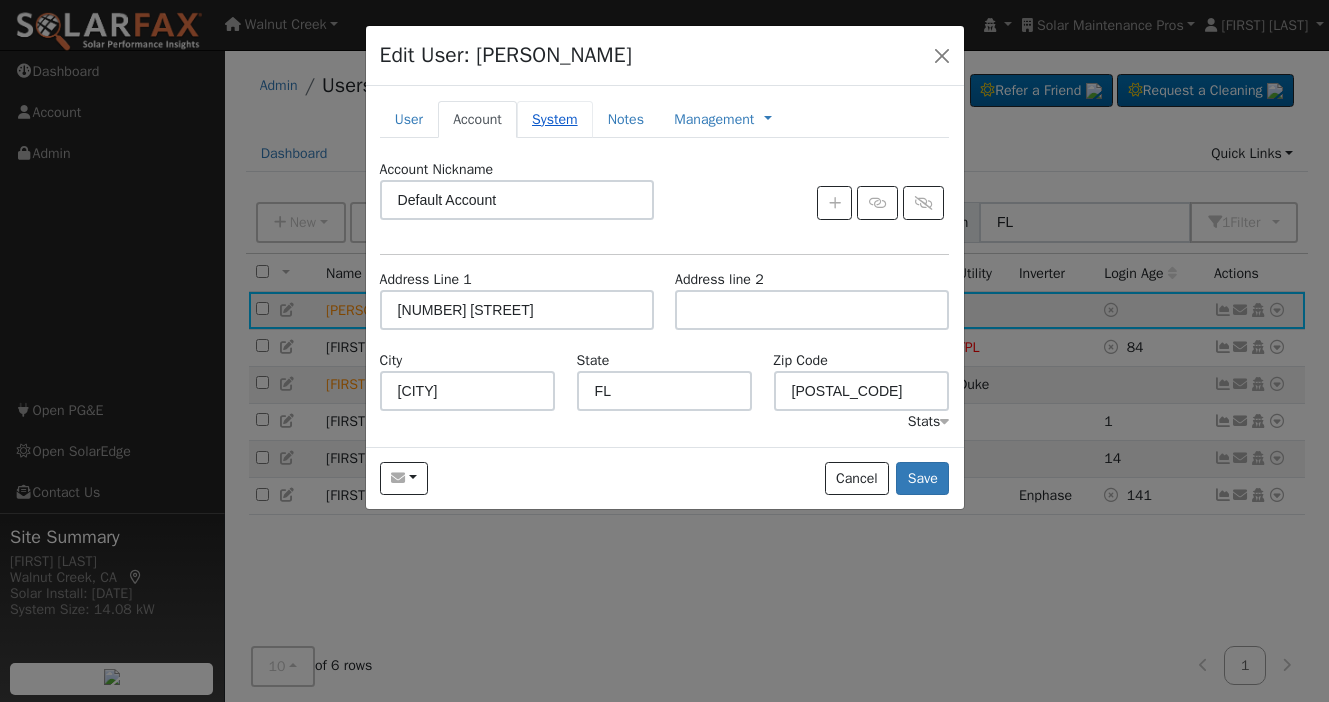 click on "System" at bounding box center [555, 119] 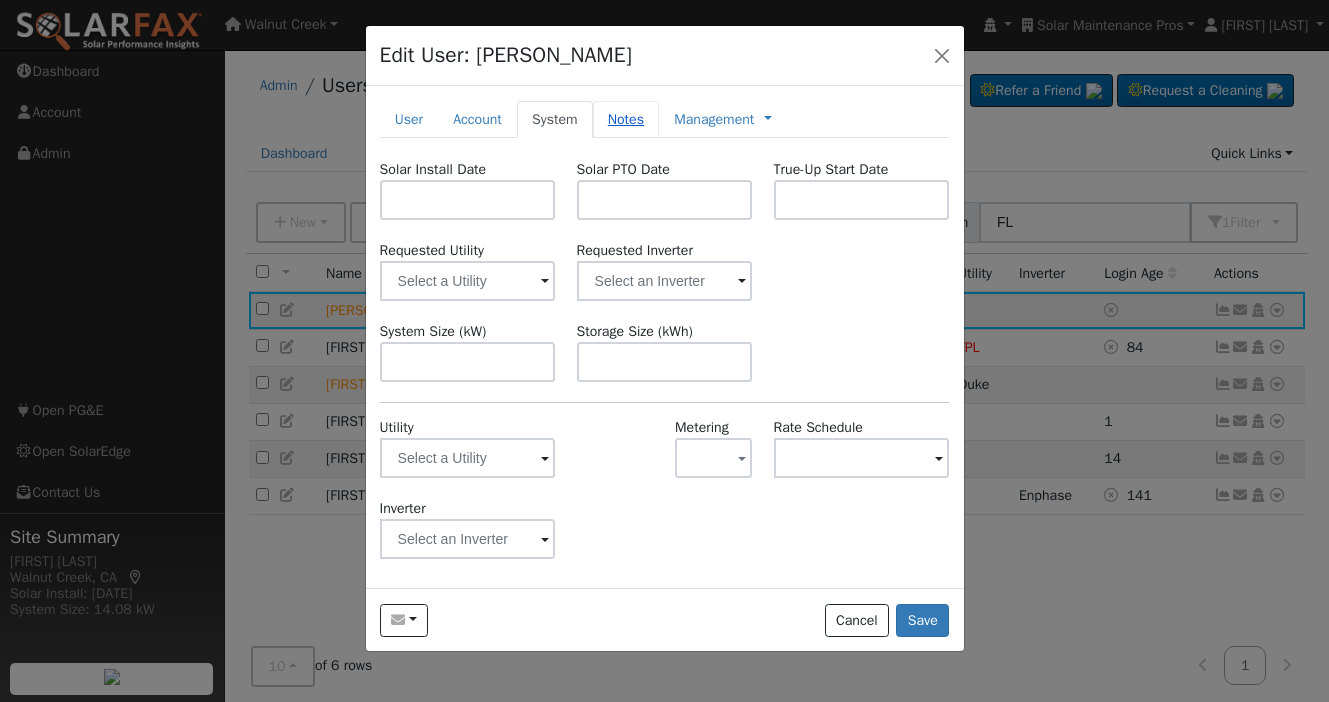 click on "Notes" at bounding box center [626, 119] 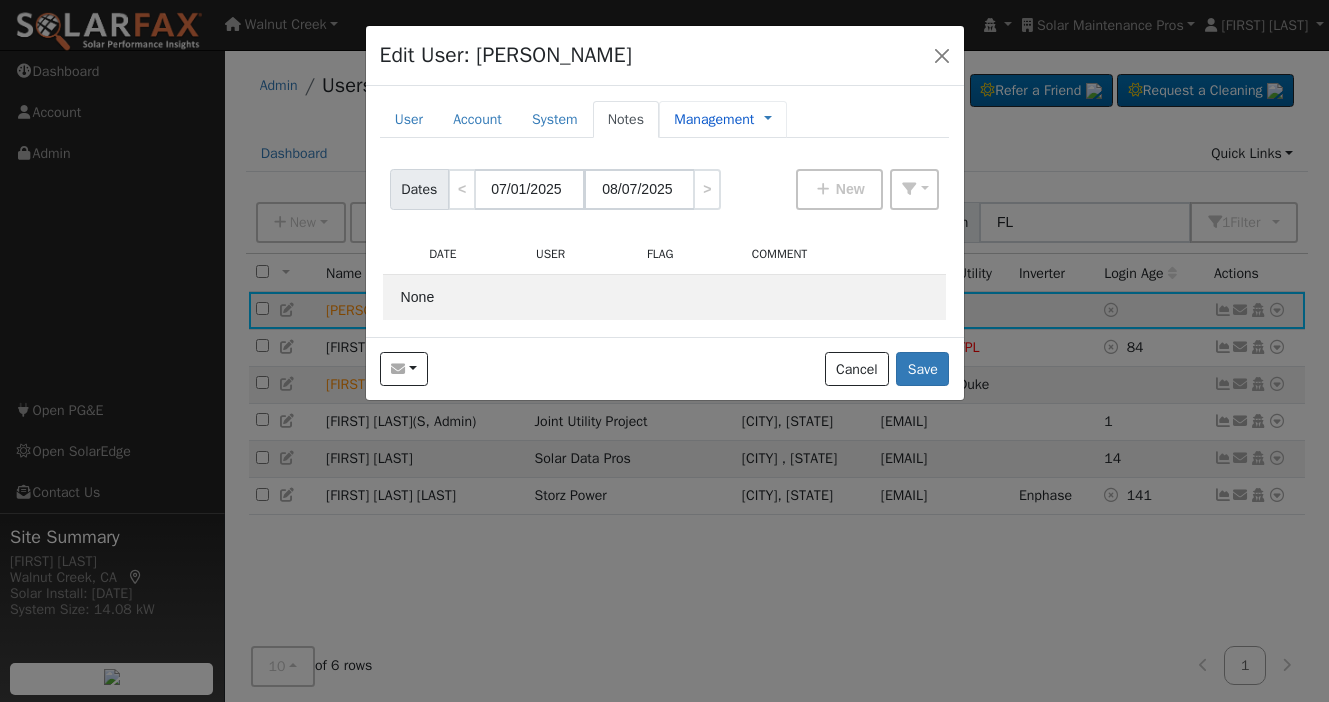 click on "Management" at bounding box center (714, 119) 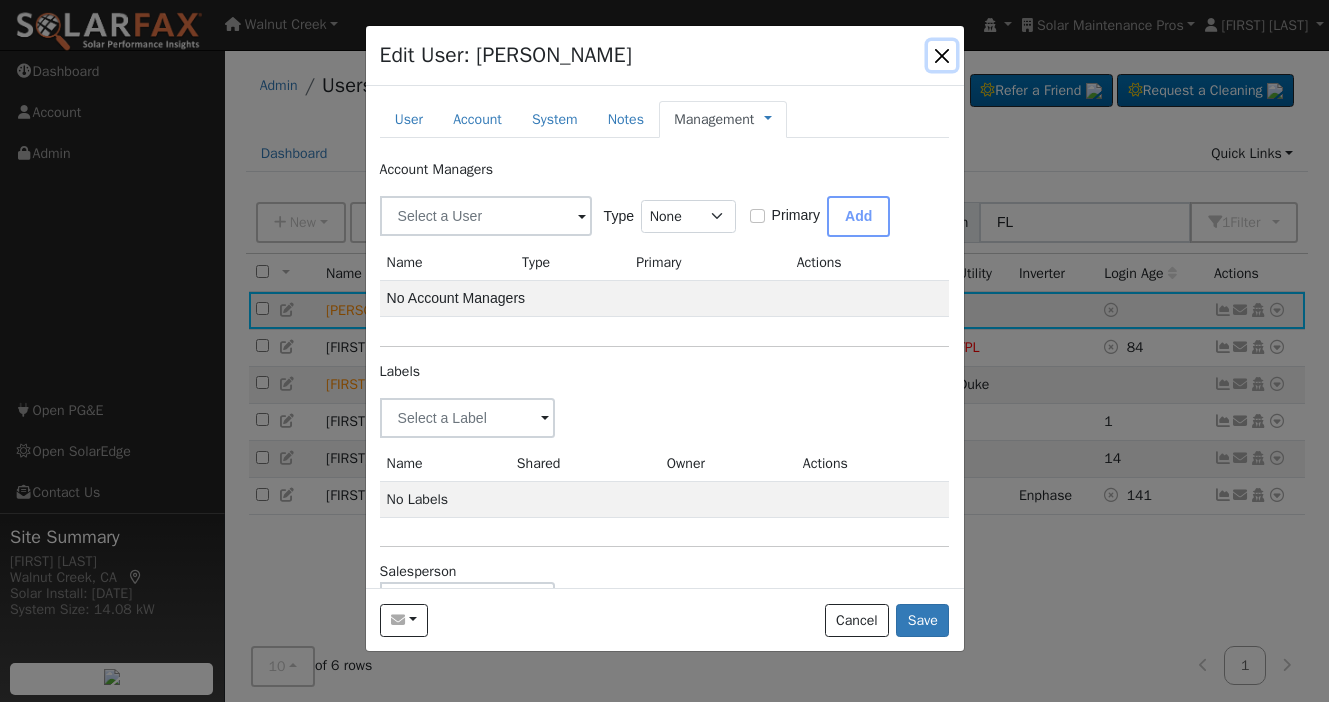 click at bounding box center [942, 55] 